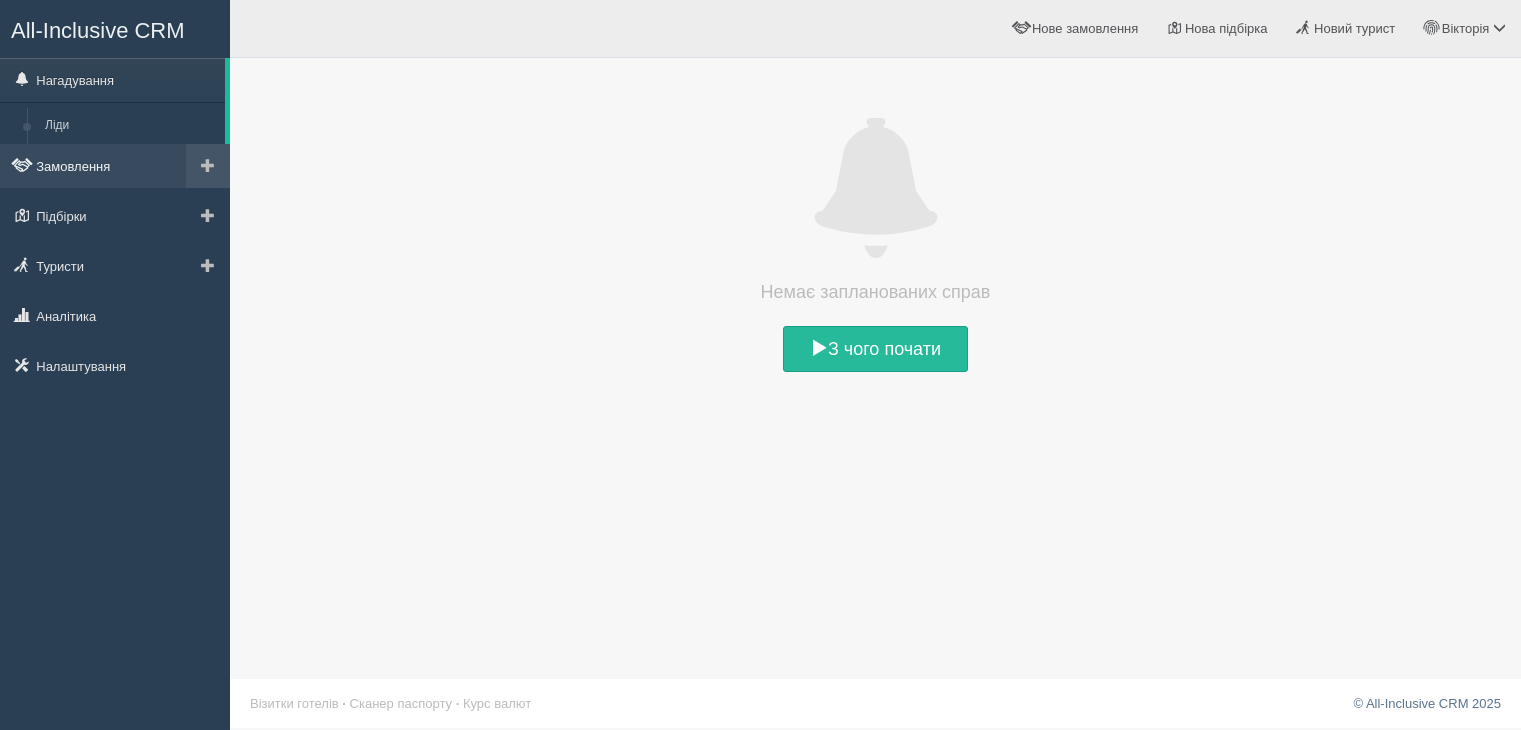 scroll, scrollTop: 0, scrollLeft: 0, axis: both 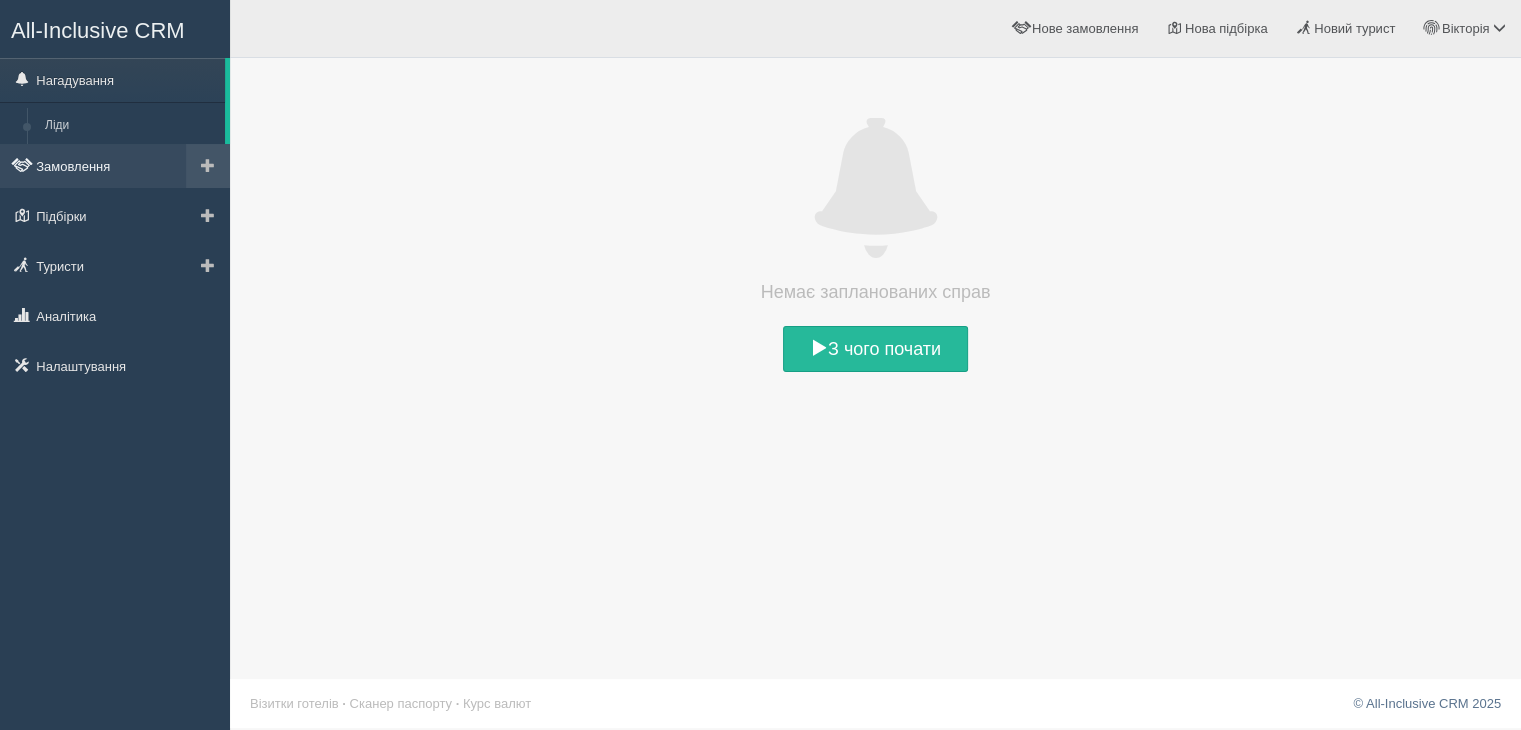 click on "Замовлення" at bounding box center [115, 166] 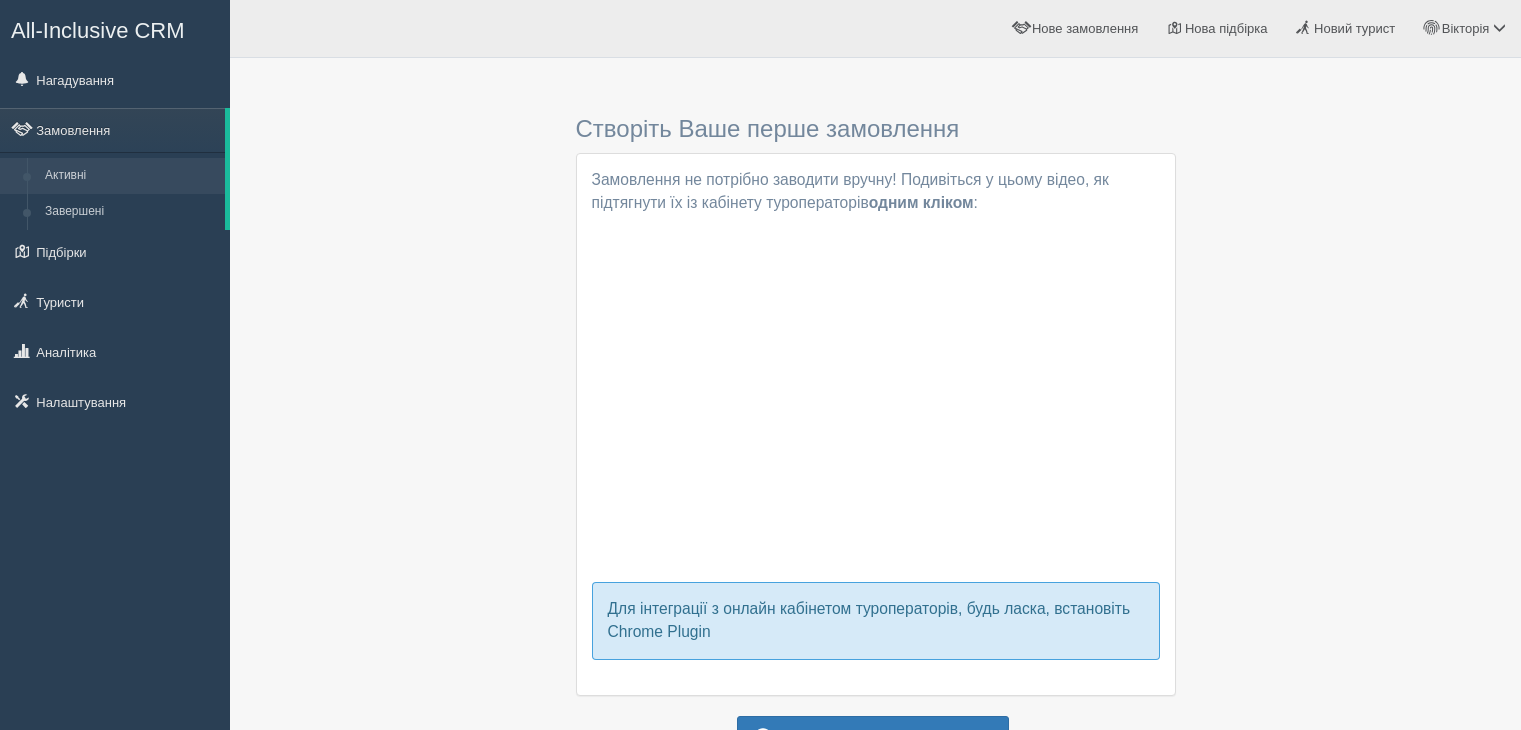 scroll, scrollTop: 0, scrollLeft: 0, axis: both 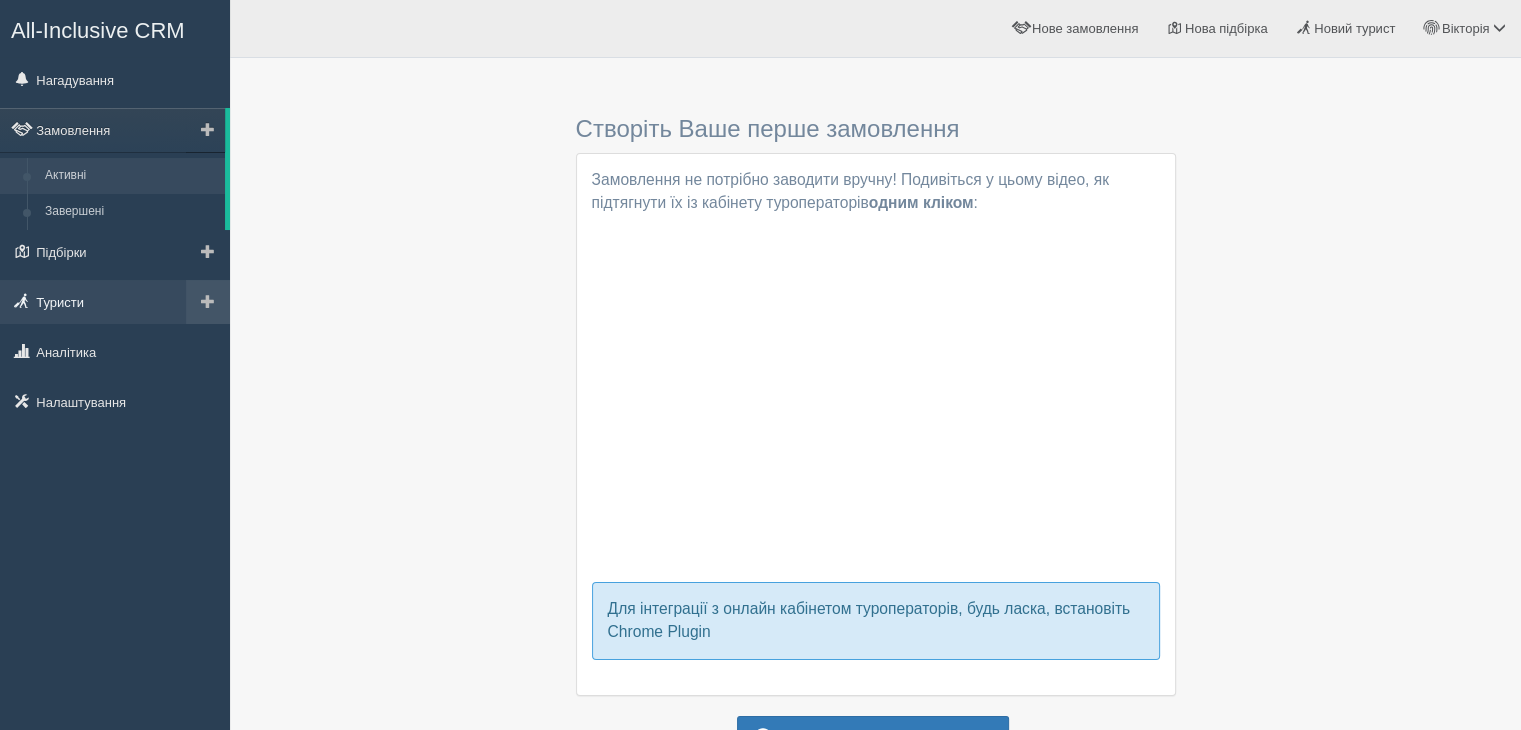 click on "Туристи" at bounding box center [115, 302] 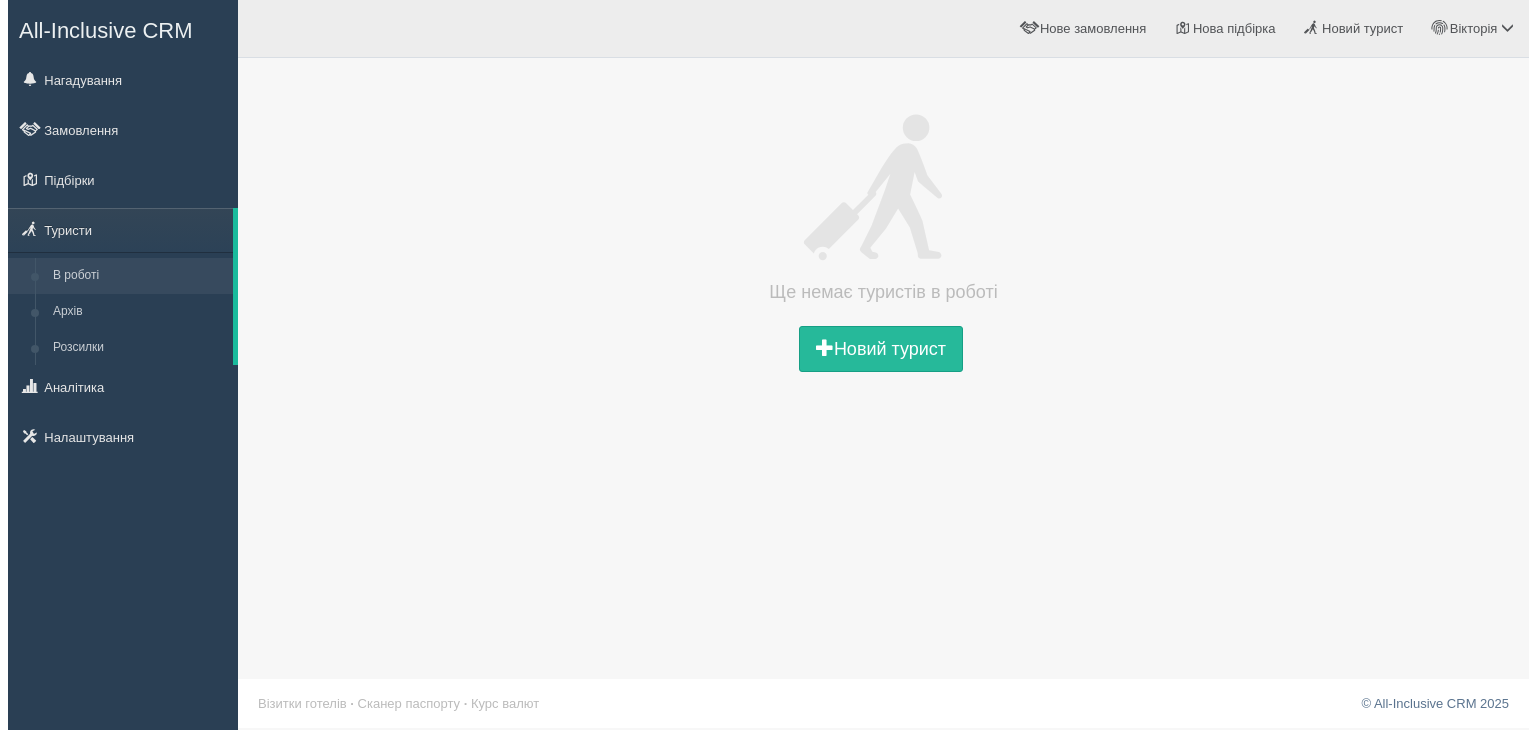 scroll, scrollTop: 0, scrollLeft: 0, axis: both 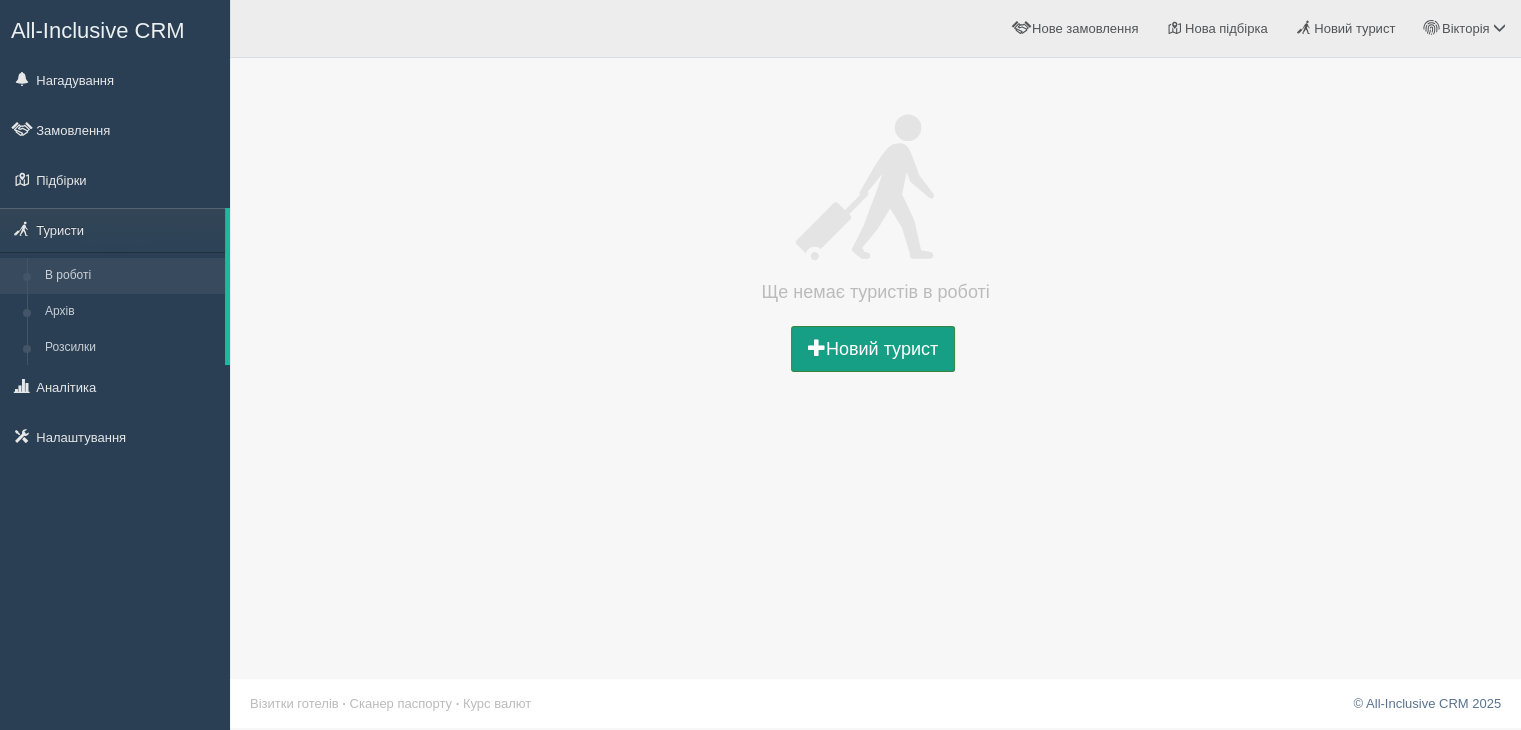 click on "Новий турист" at bounding box center [873, 349] 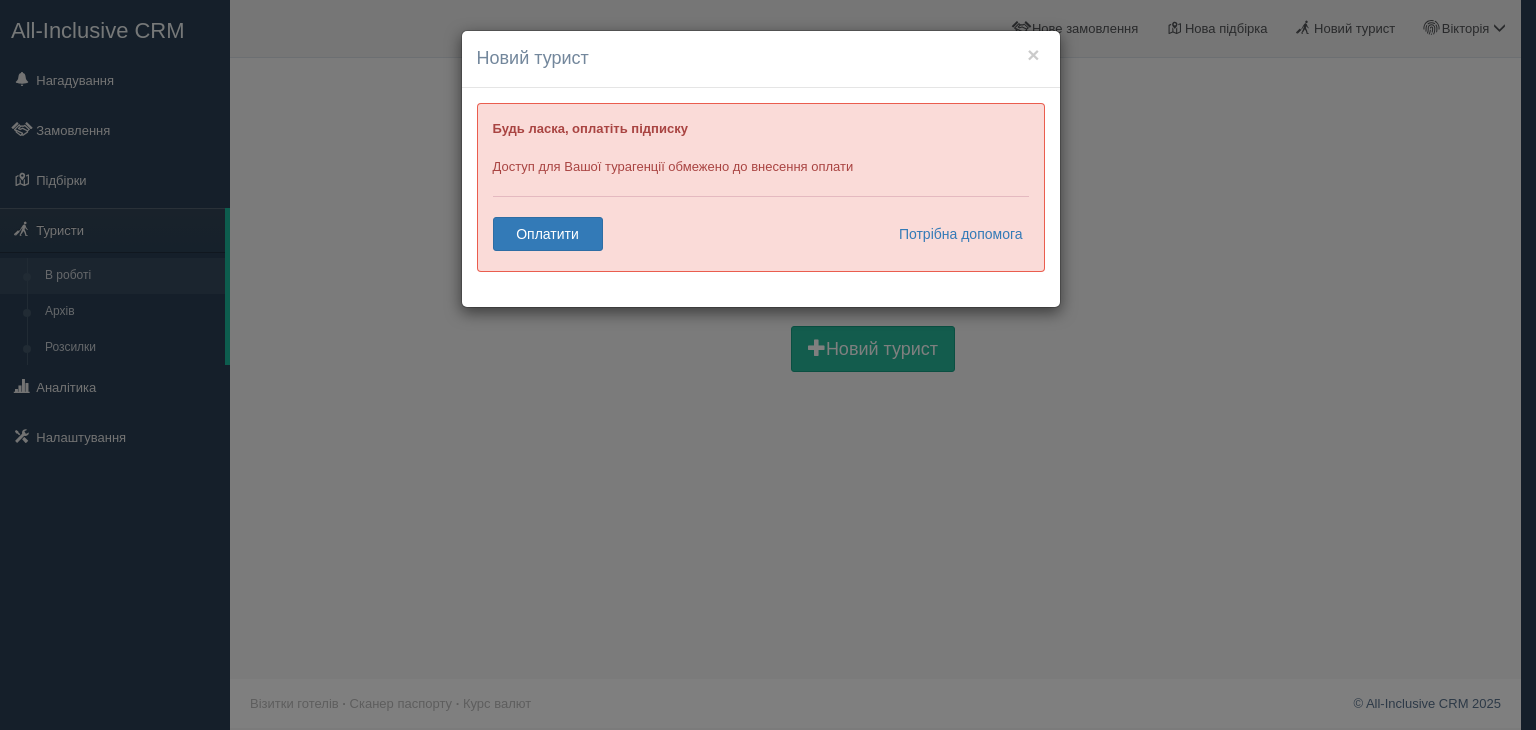 click on "Новий турист" at bounding box center [761, 59] 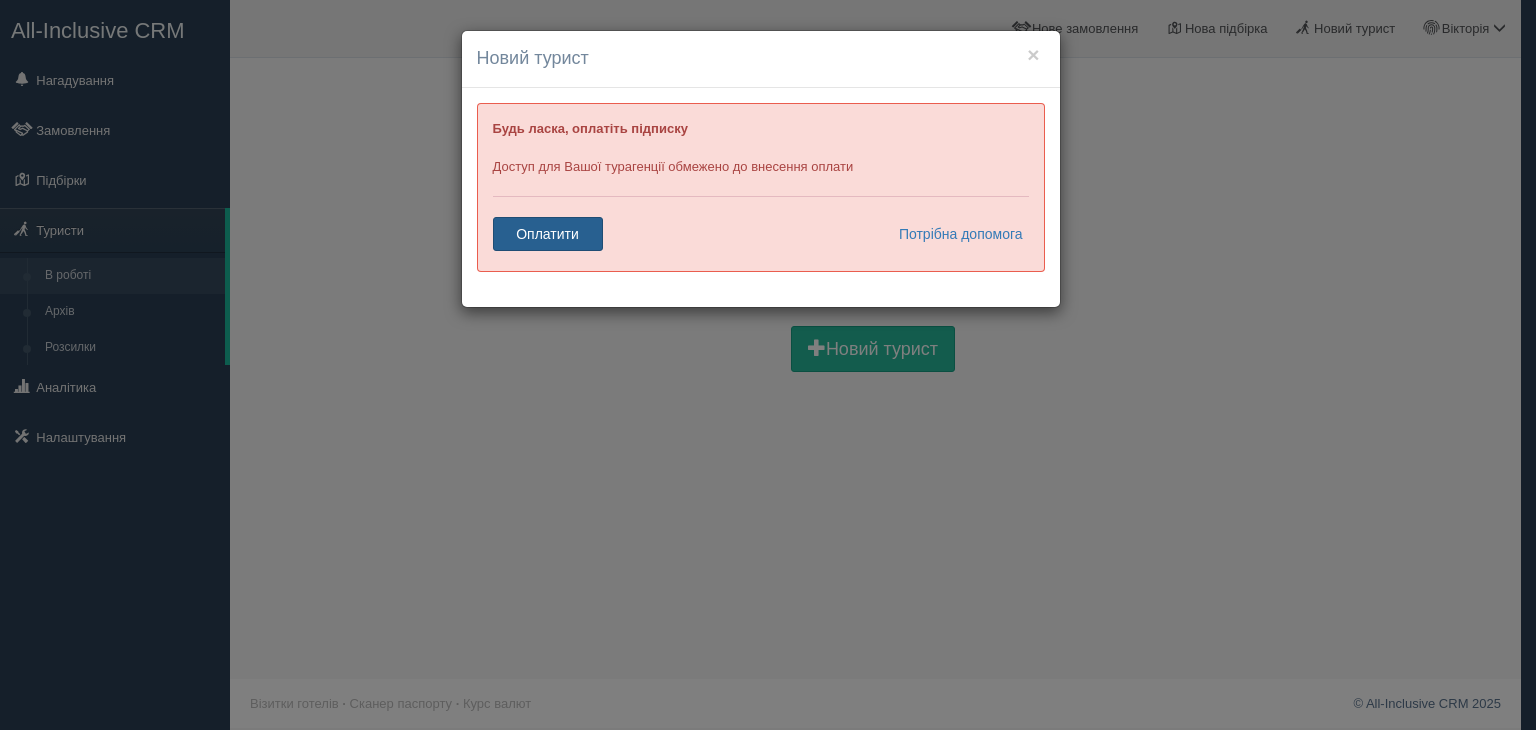 click on "Оплатити" at bounding box center (548, 234) 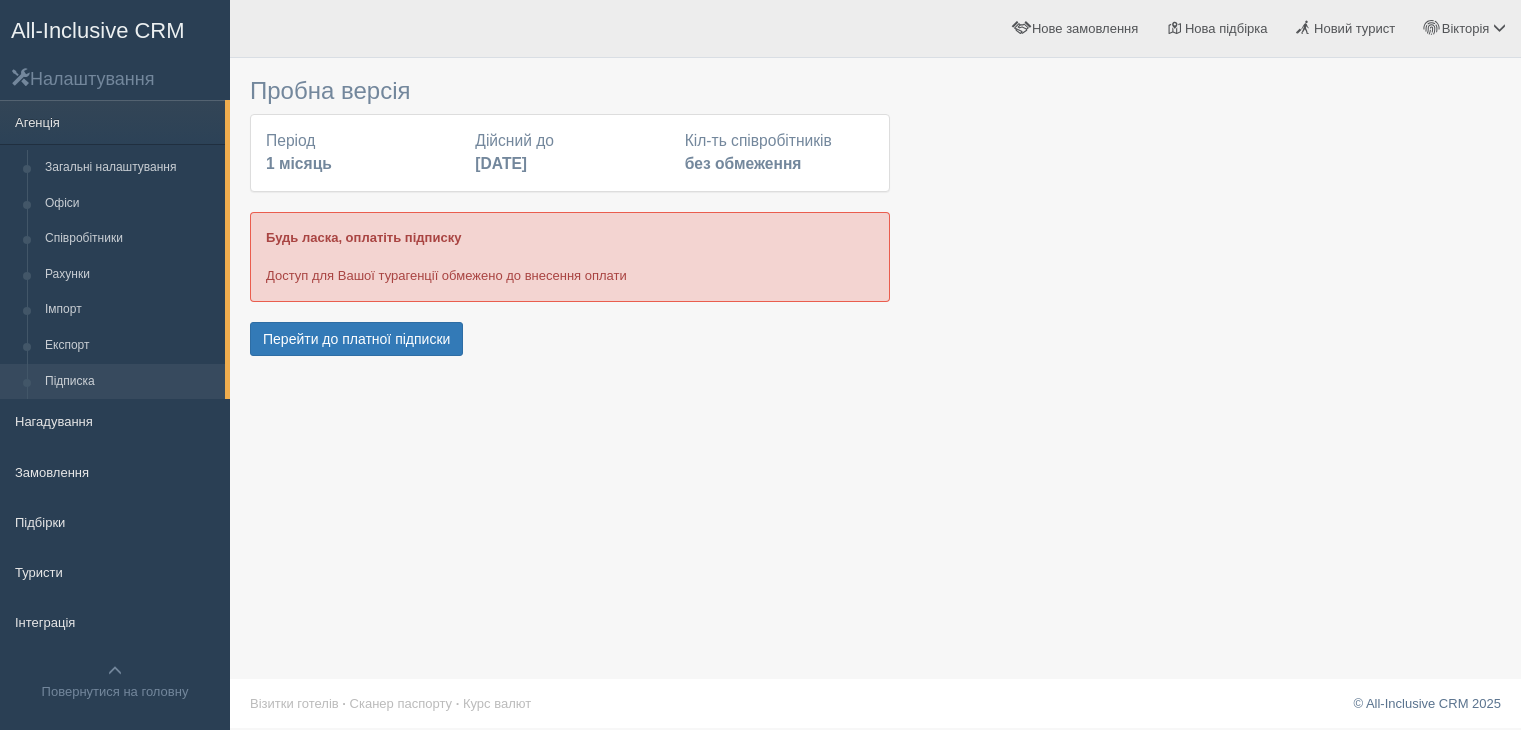 scroll, scrollTop: 0, scrollLeft: 0, axis: both 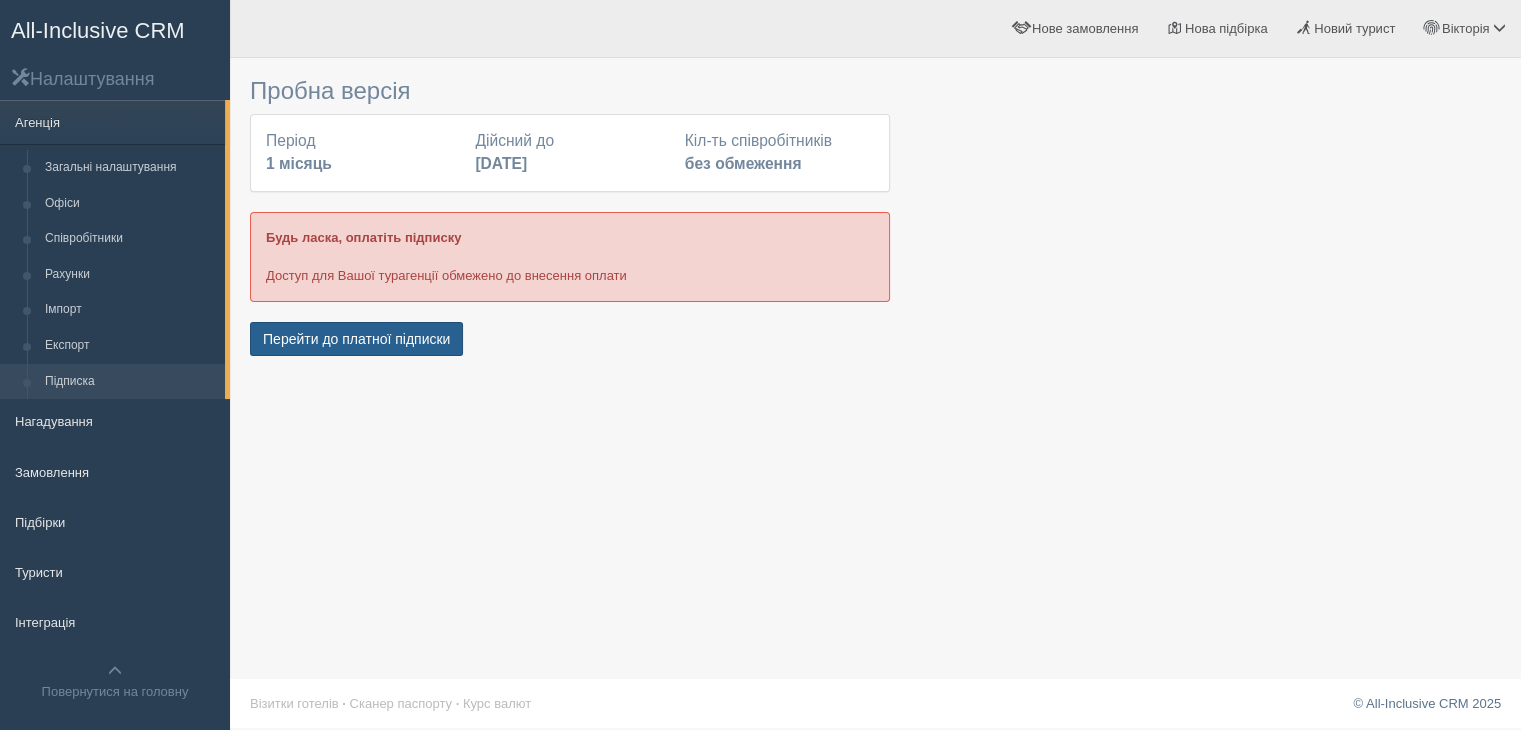 click on "Перейти до платної підписки" at bounding box center (356, 339) 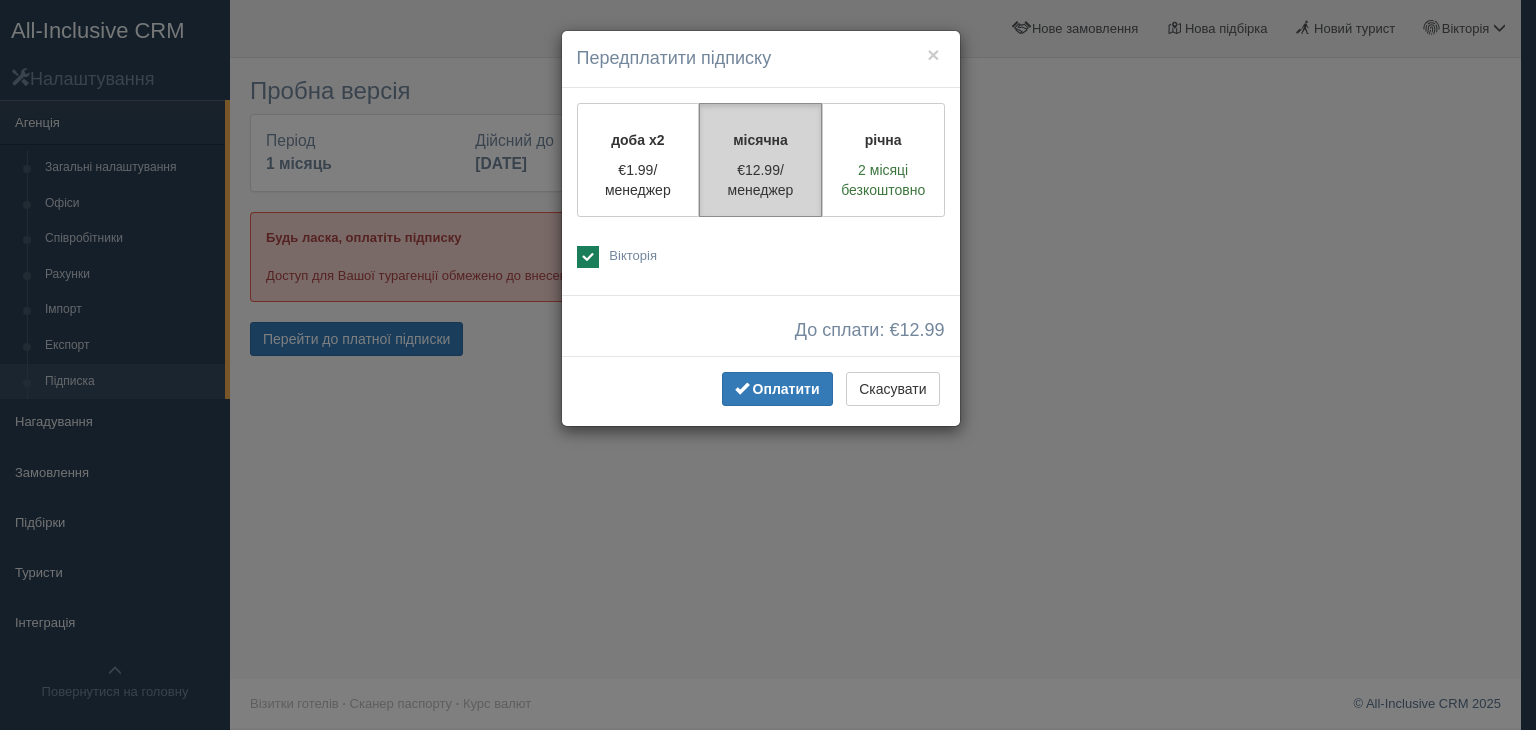 click on "місячна" at bounding box center (760, 140) 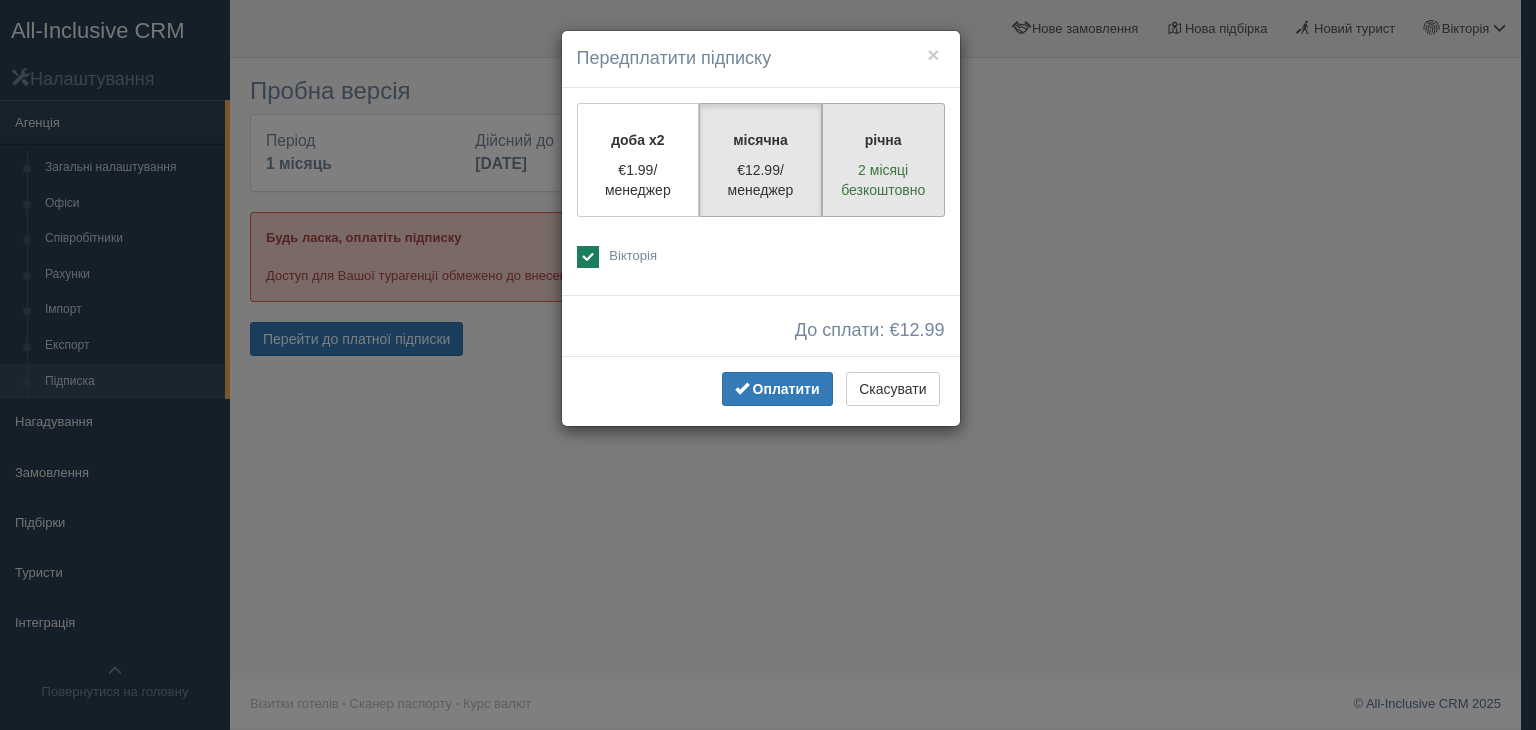 click on "річна
2 місяці безкоштовно" at bounding box center (883, 160) 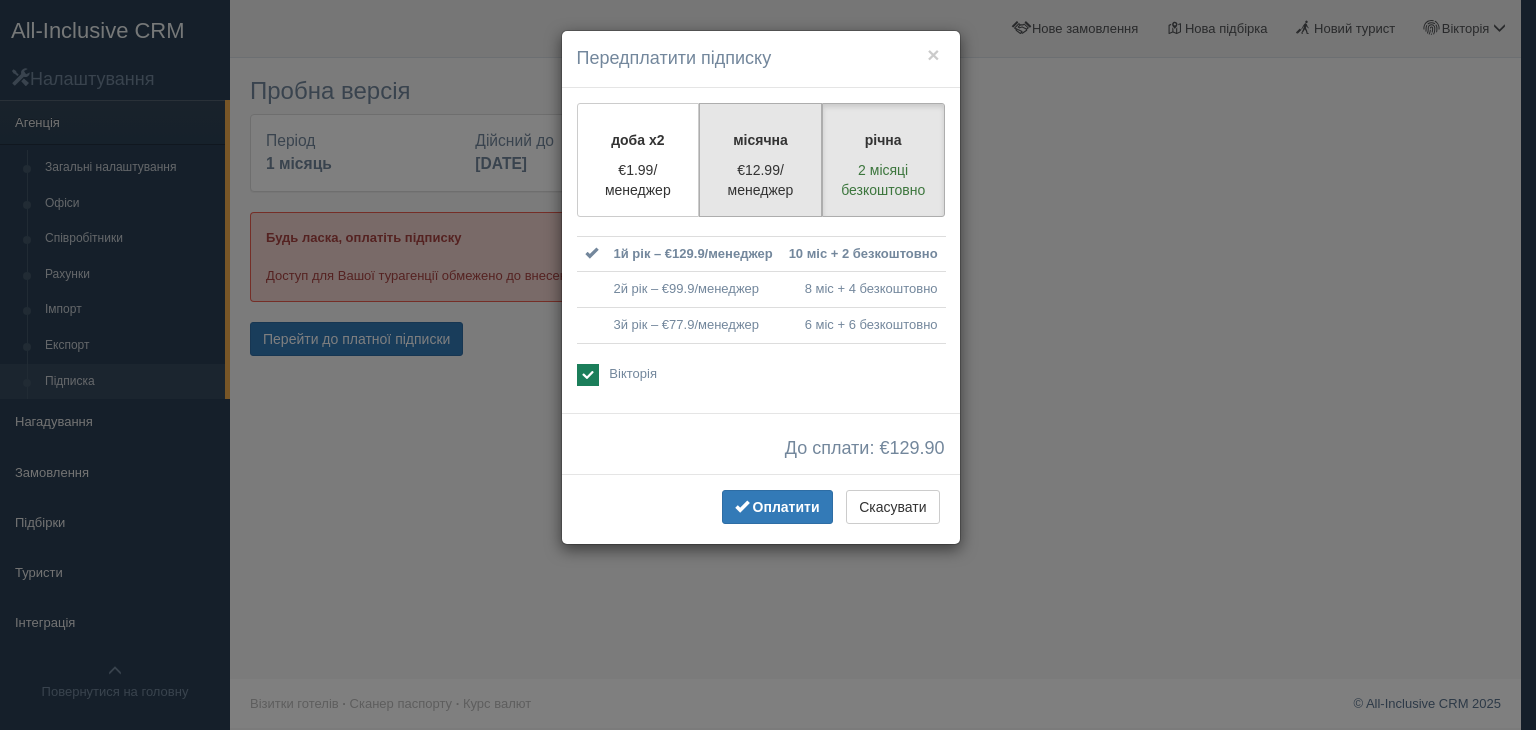 click on "місячна
€12.99/менеджер" at bounding box center [760, 160] 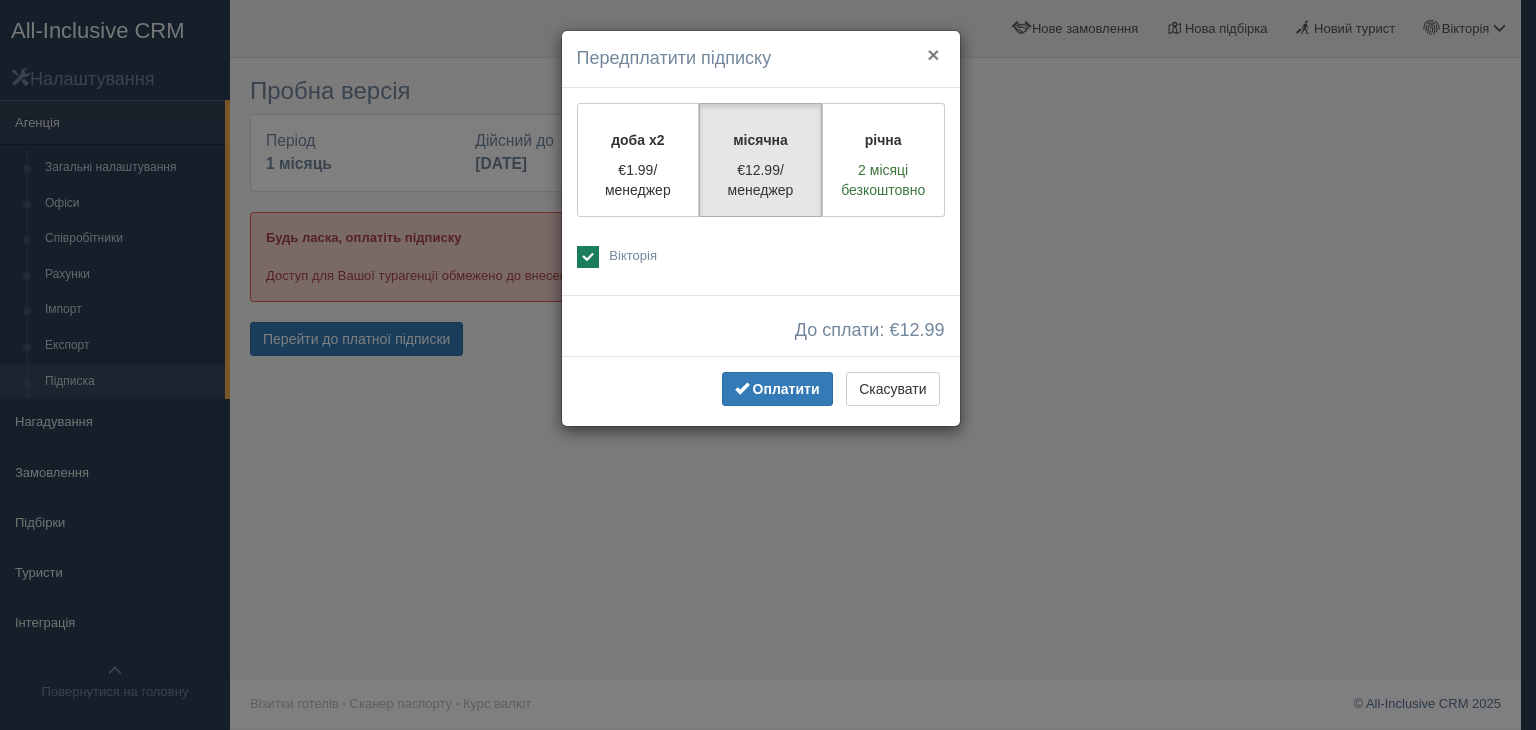 click on "×" at bounding box center [933, 54] 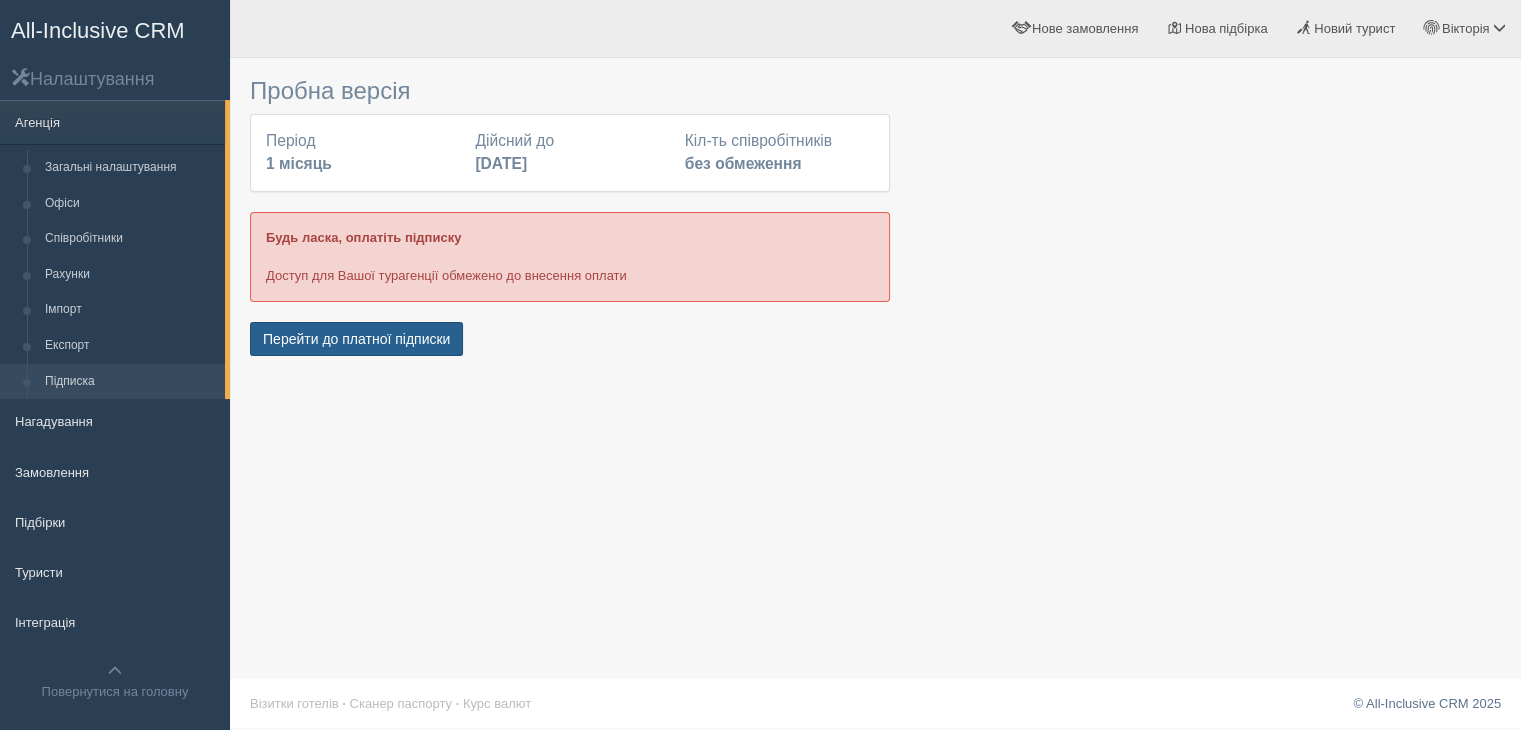 click on "Перейти до платної підписки" at bounding box center [356, 339] 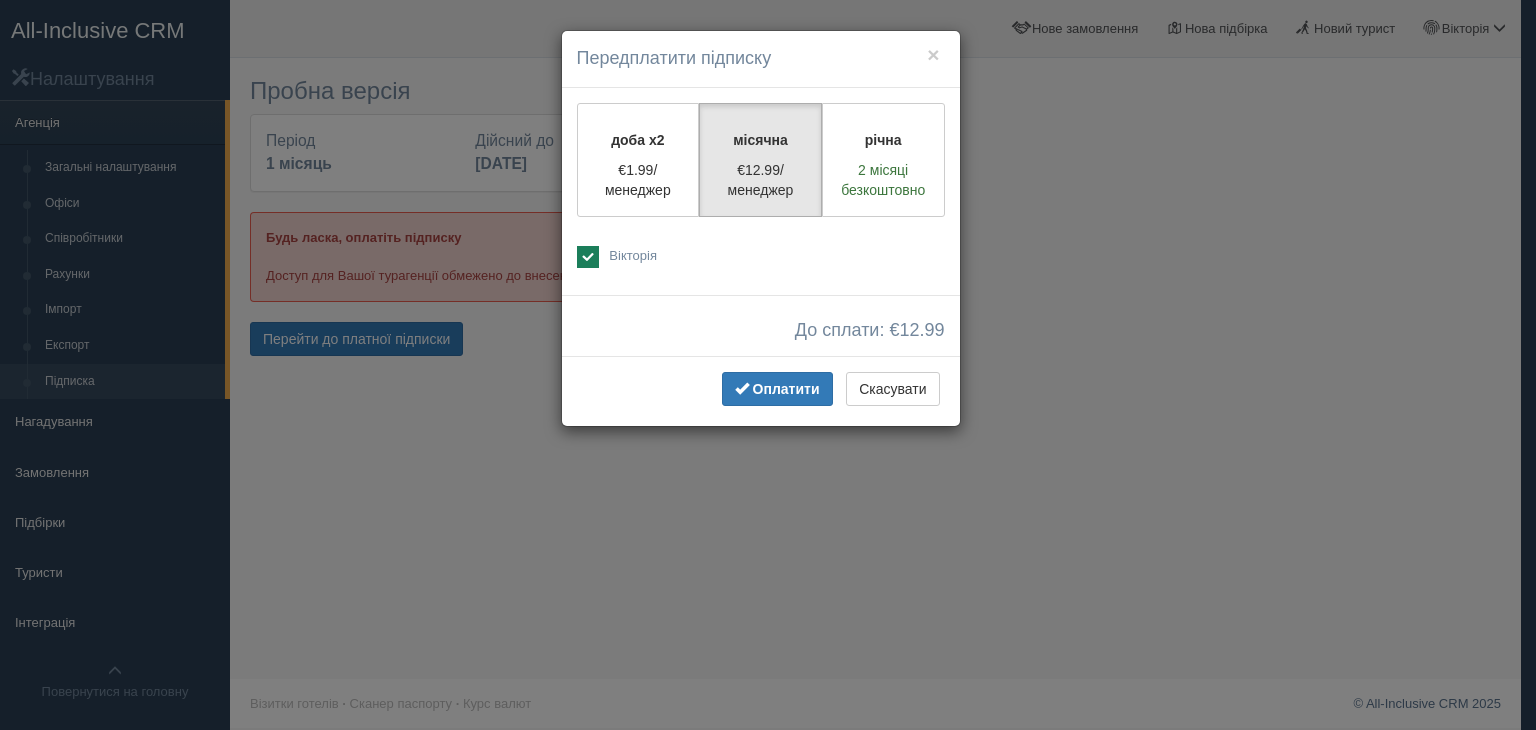 click on "Передплатити підписку" at bounding box center (761, 59) 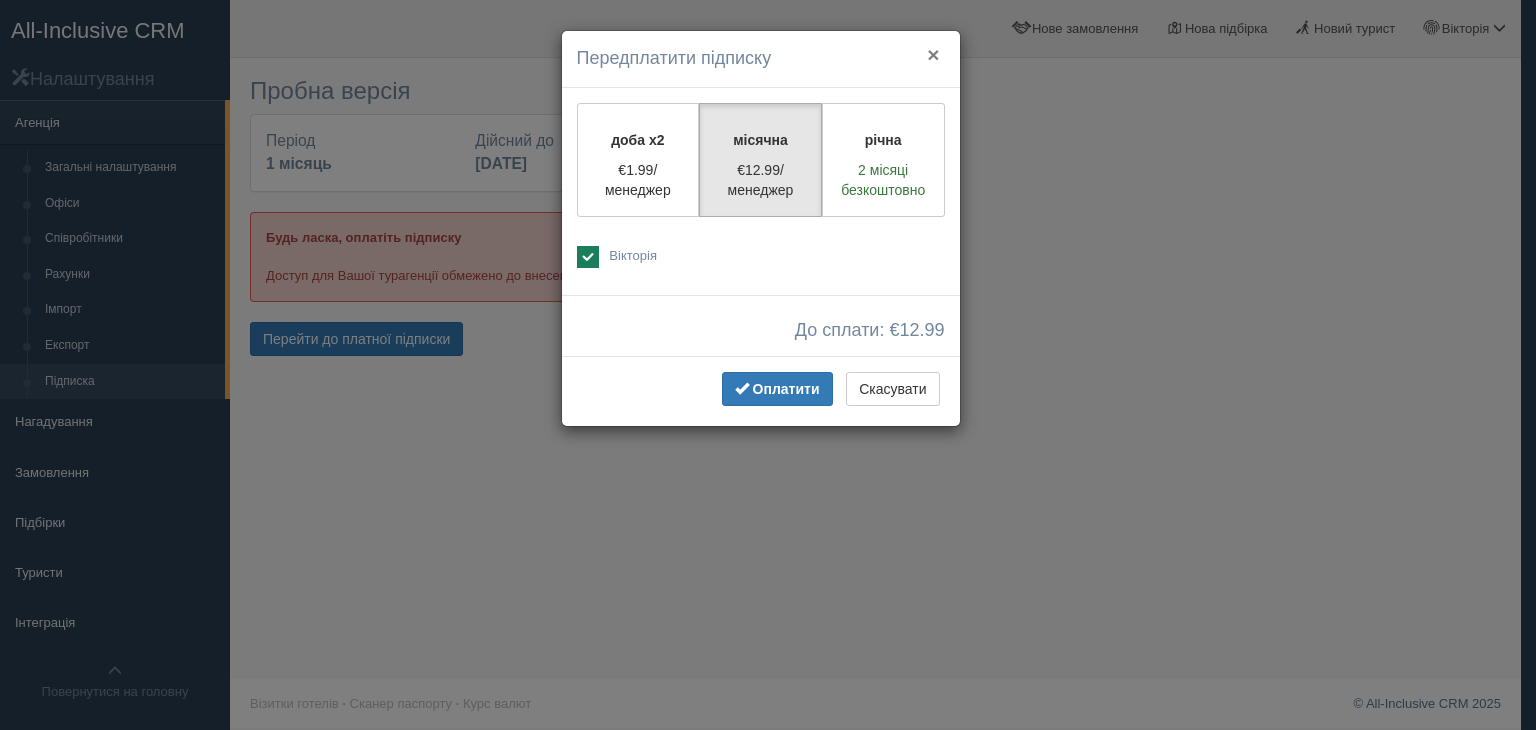click on "×" at bounding box center (933, 54) 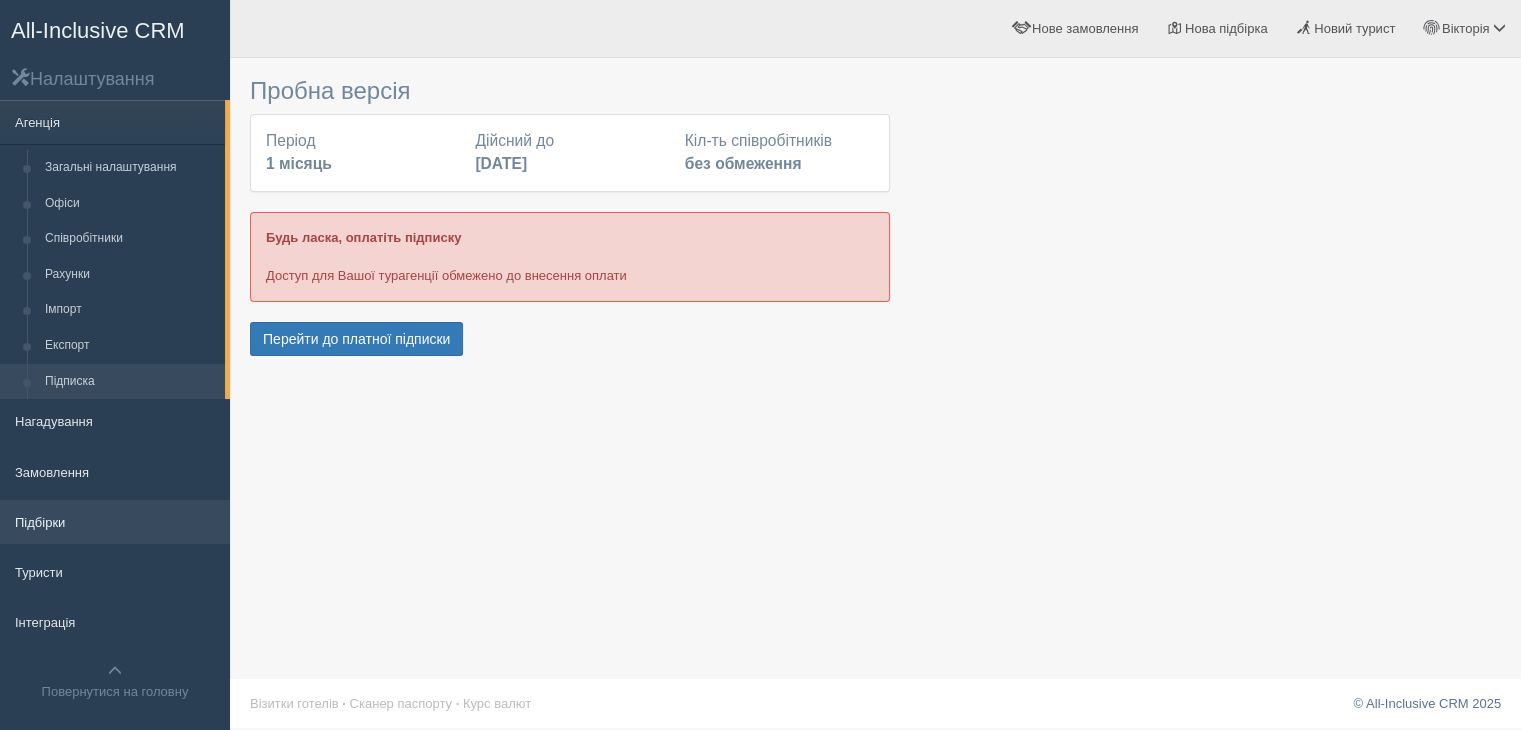 click on "Підбірки" at bounding box center (115, 522) 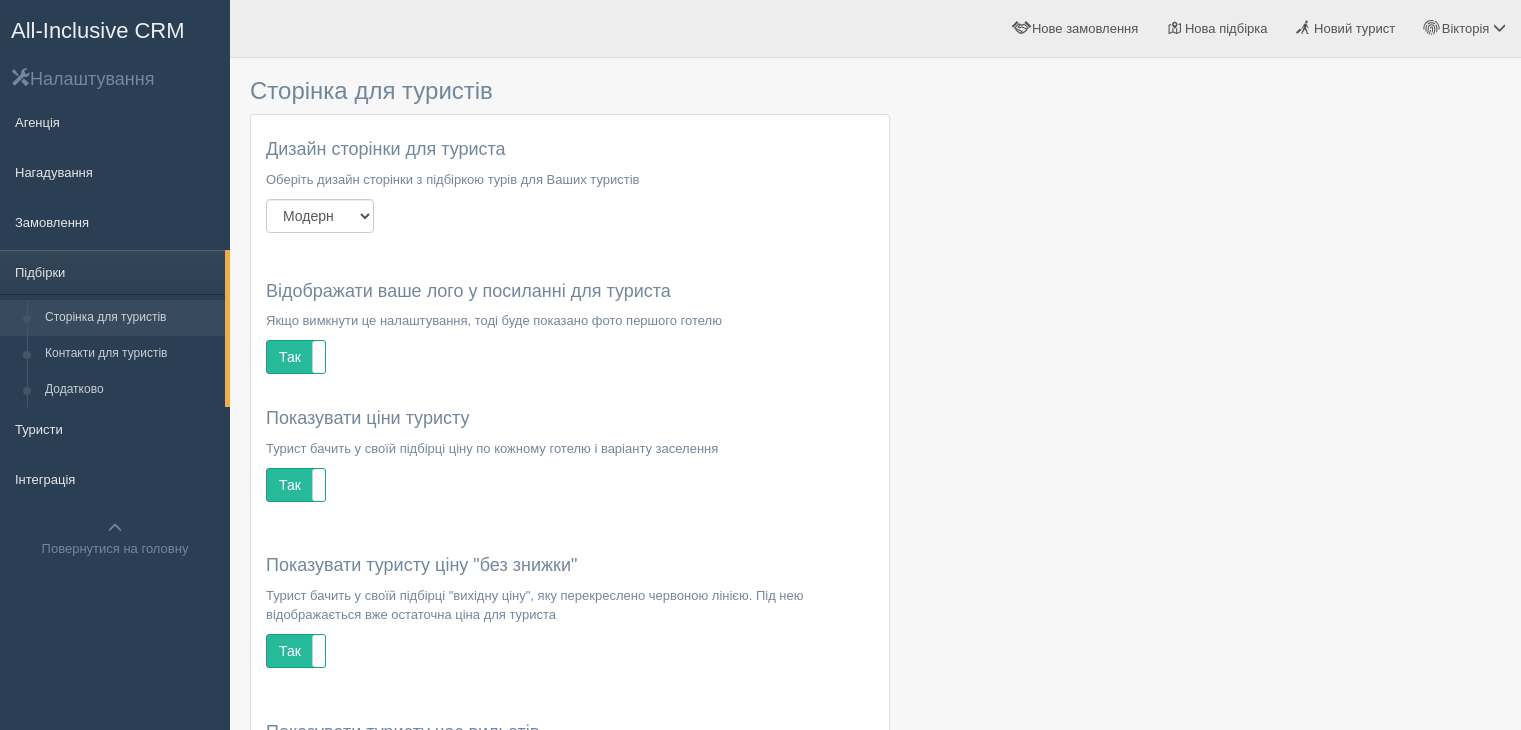 scroll, scrollTop: 0, scrollLeft: 0, axis: both 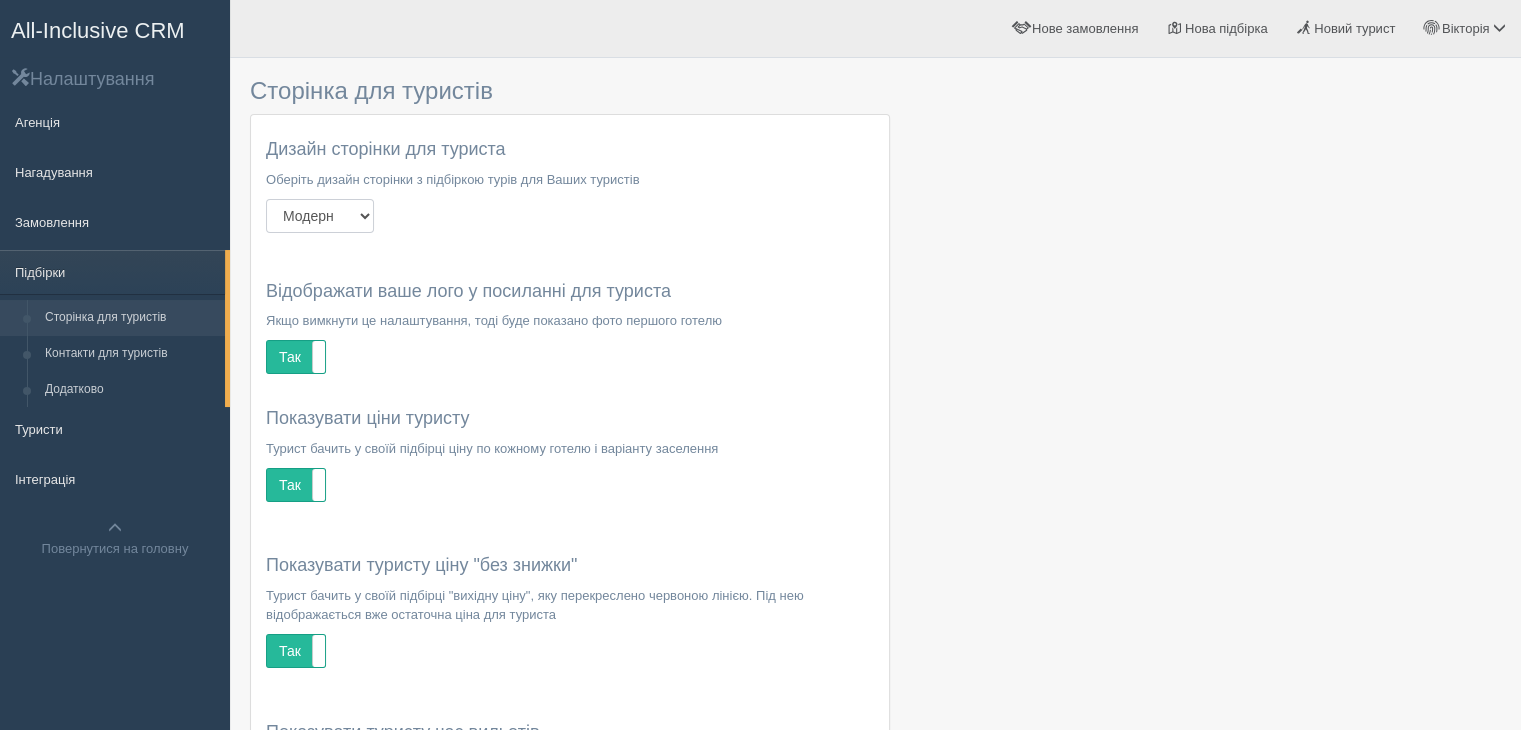 click on "Модерн
Літо
Новий рік" at bounding box center (320, 216) 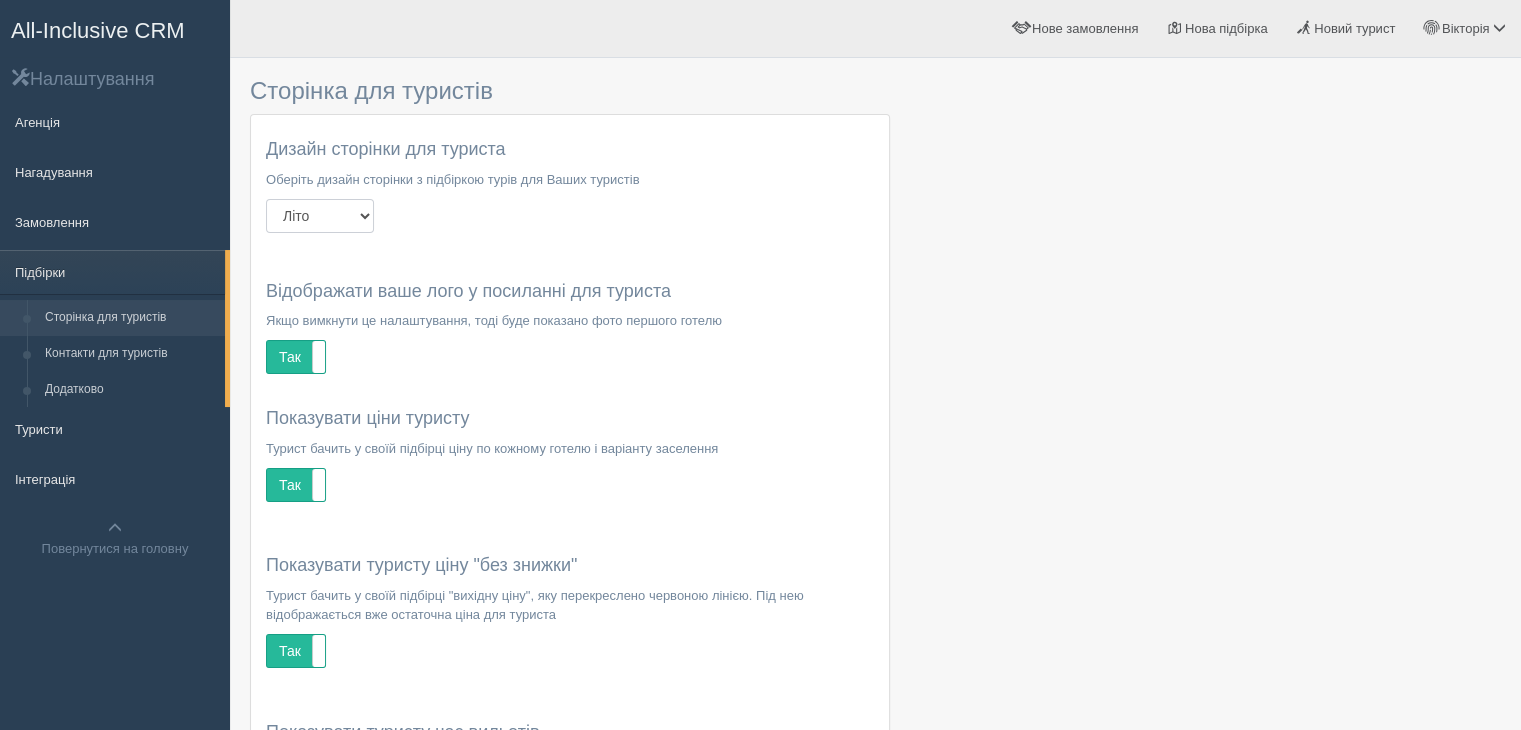 click on "Модерн
Літо
Новий рік" at bounding box center (320, 216) 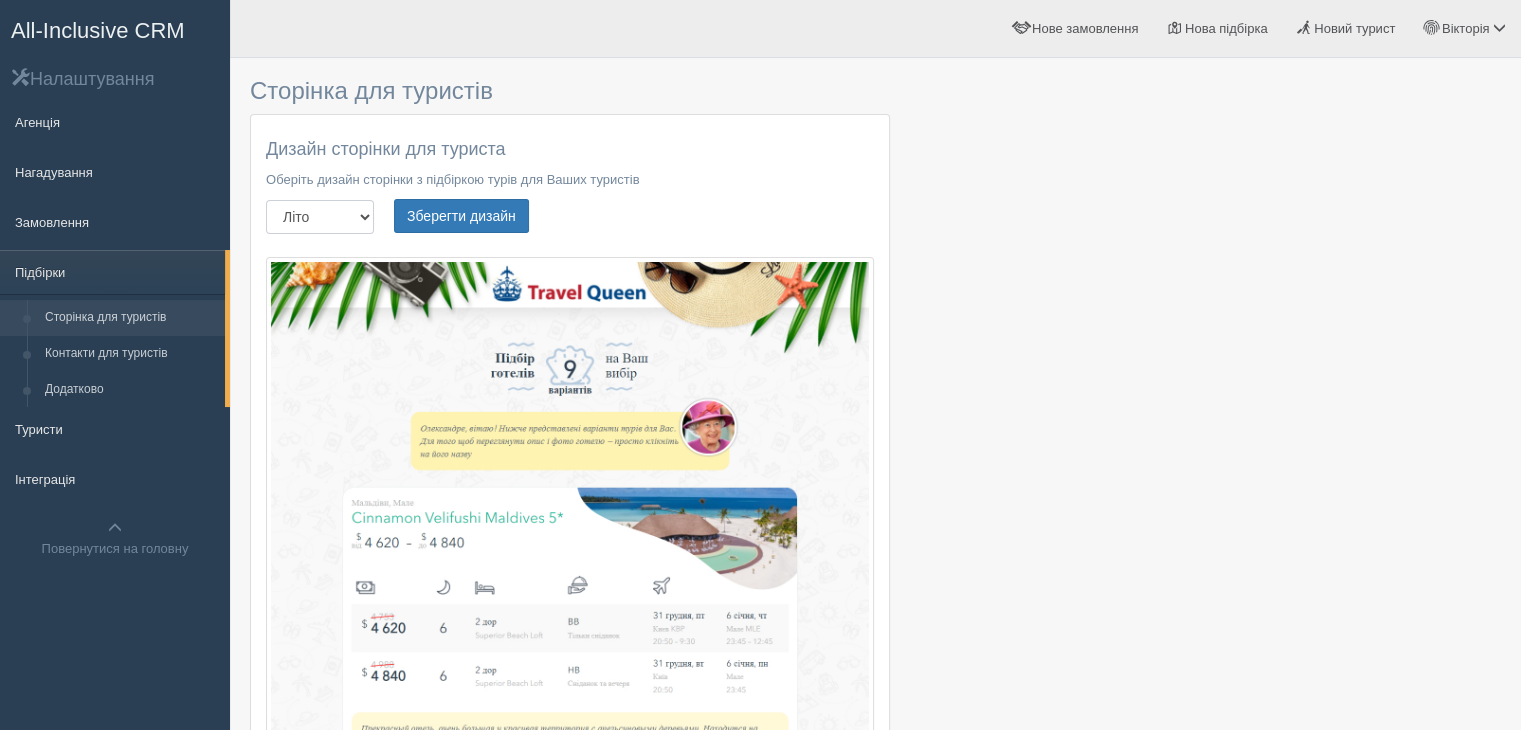 click on "Модерн
Літо
Новий рік" at bounding box center (320, 217) 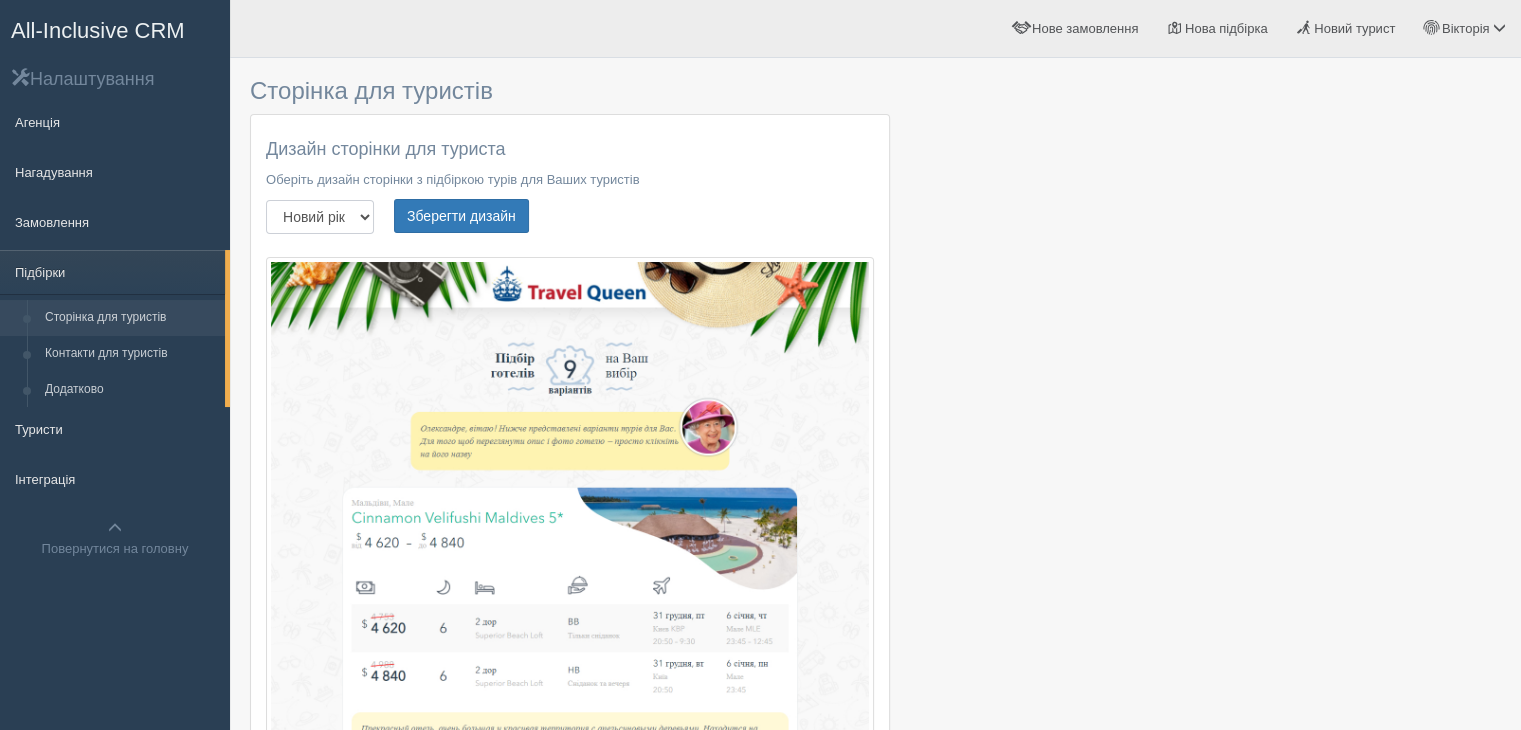 click on "Модерн
Літо
Новий рік" at bounding box center [320, 217] 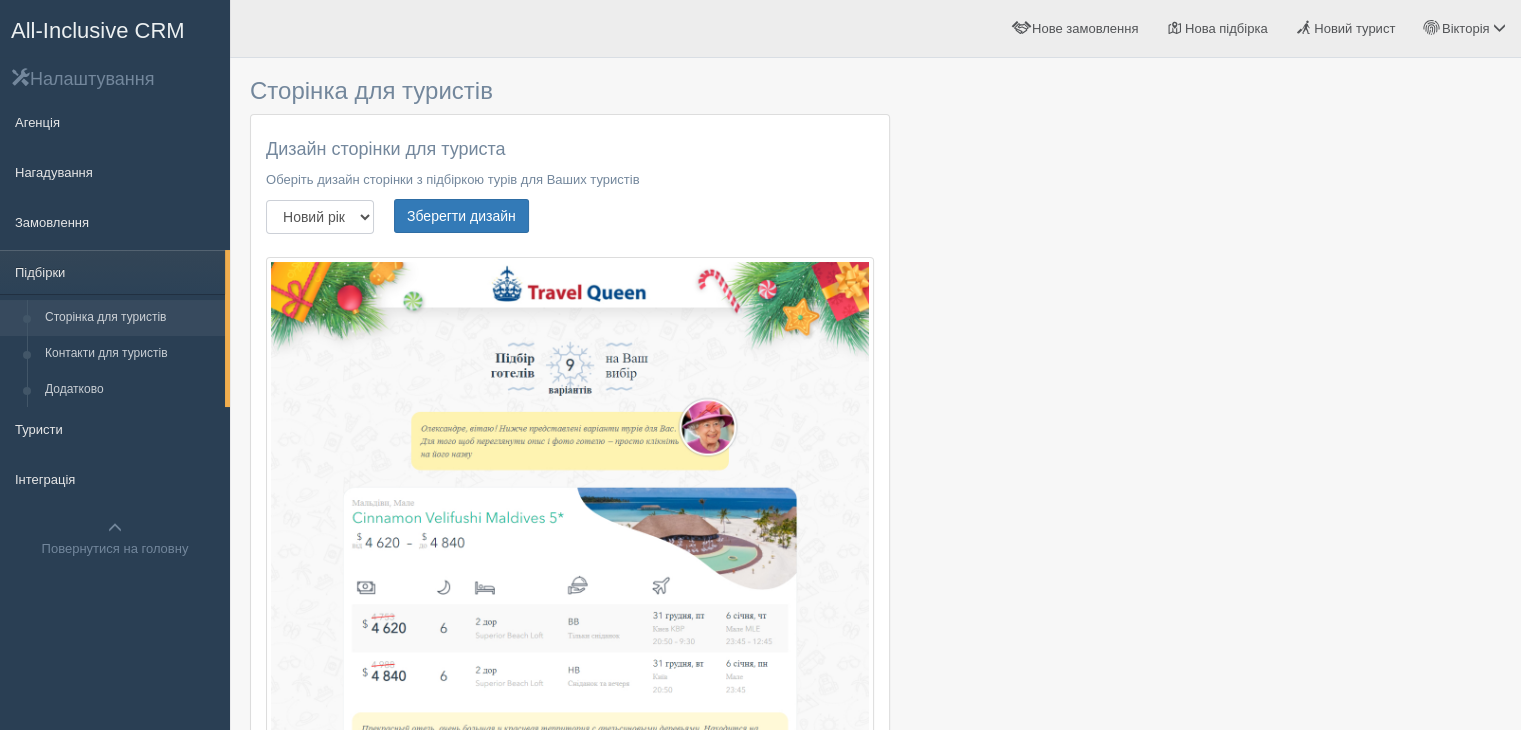 click on "Модерн
Літо
Новий рік" at bounding box center [320, 217] 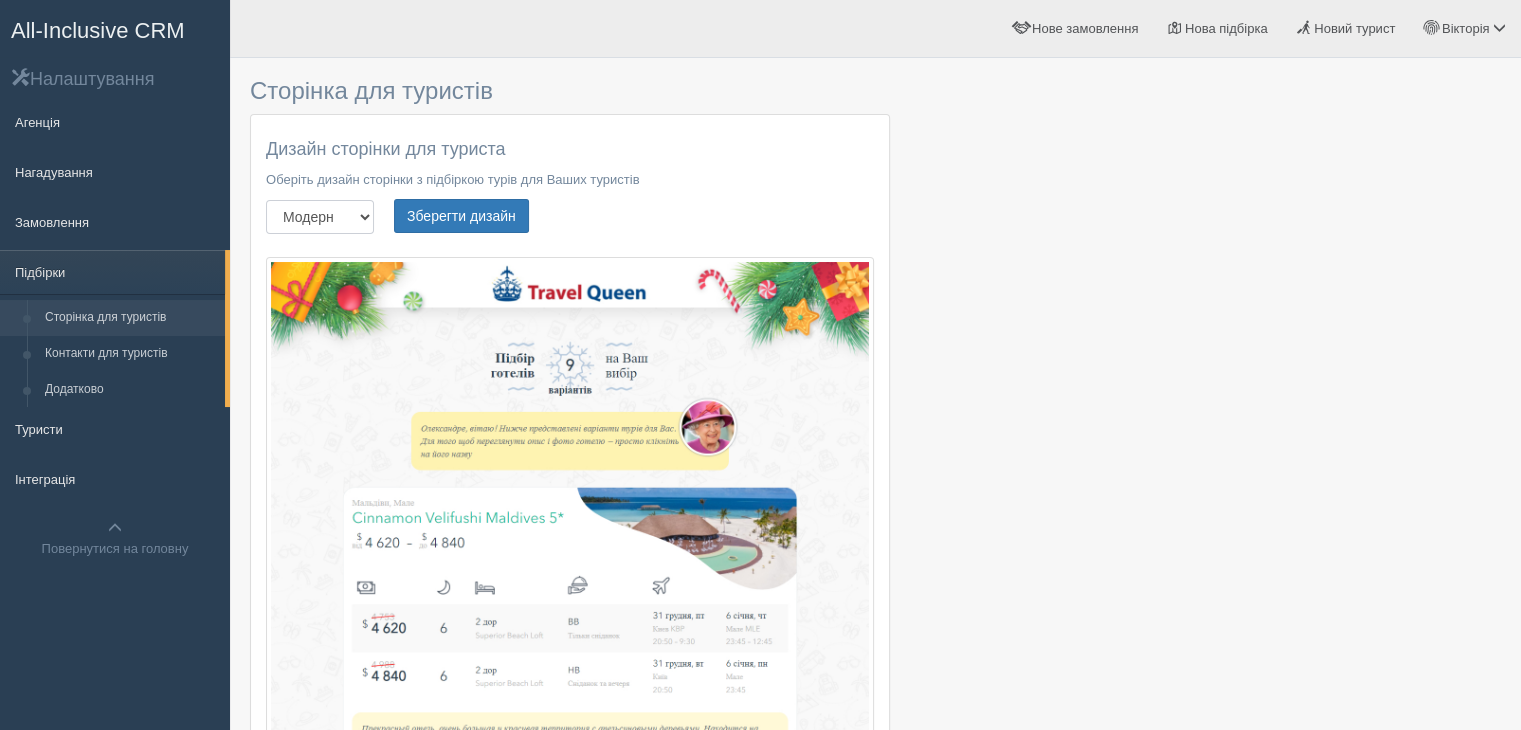 click on "Модерн
Літо
Новий рік" at bounding box center [320, 217] 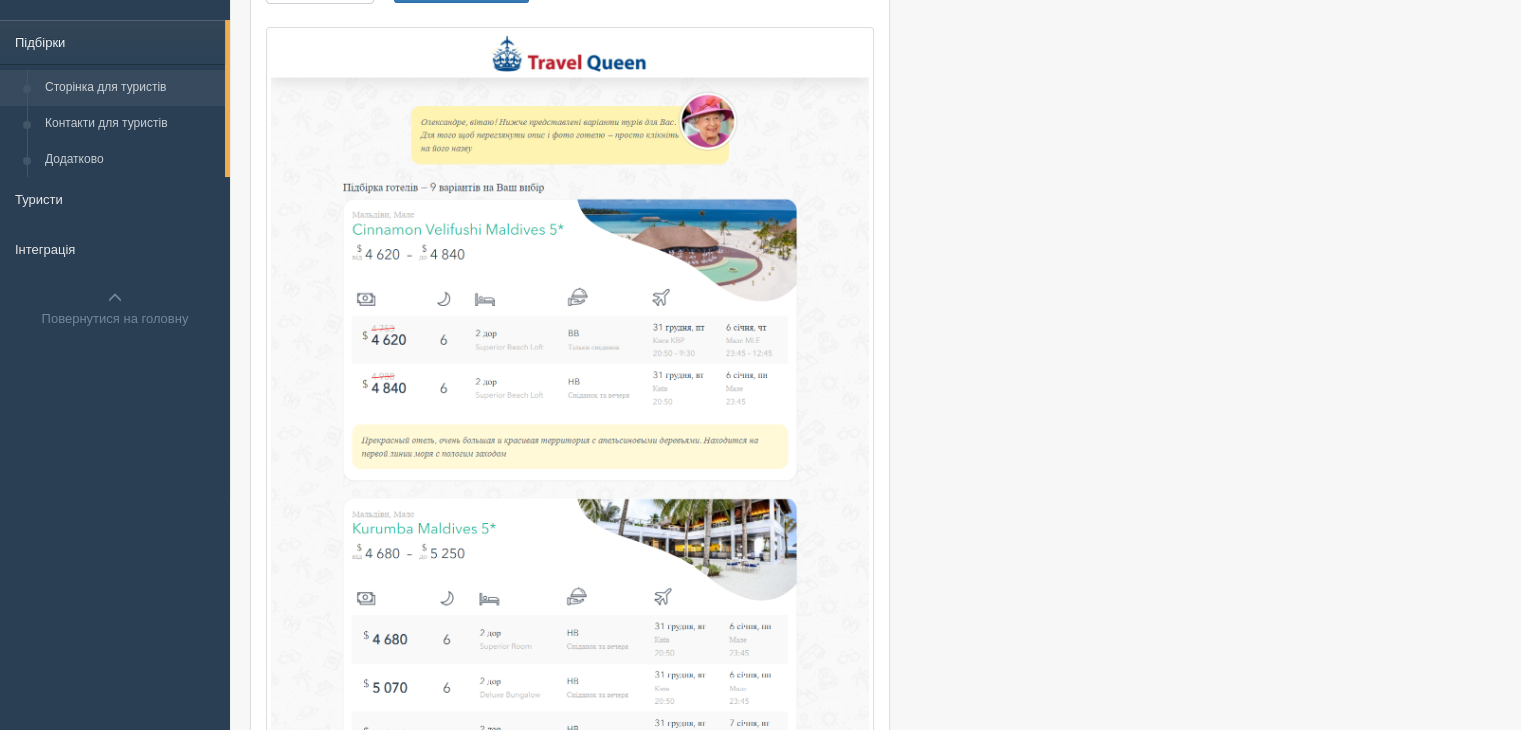 scroll, scrollTop: 0, scrollLeft: 0, axis: both 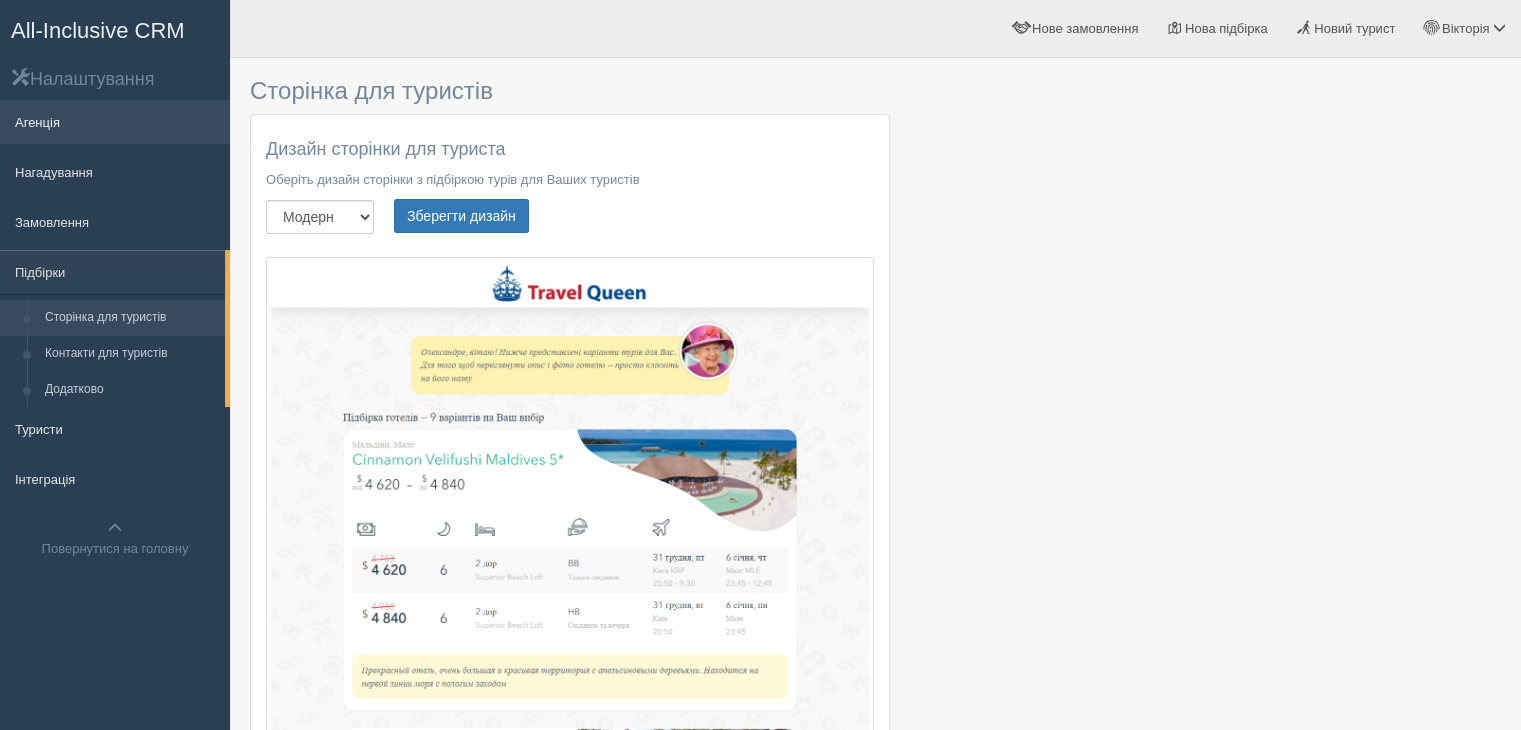 click on "Агенція" at bounding box center (115, 122) 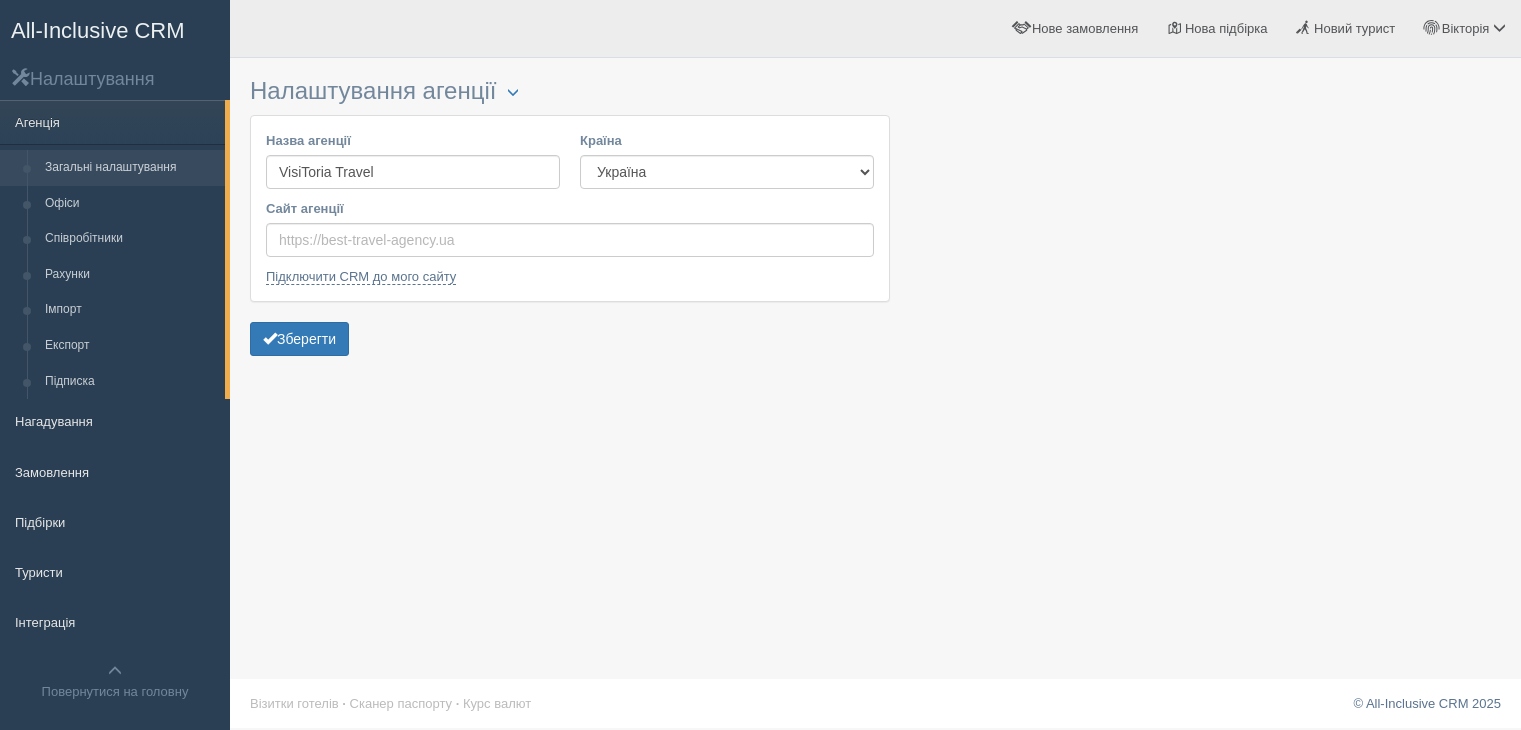 scroll, scrollTop: 0, scrollLeft: 0, axis: both 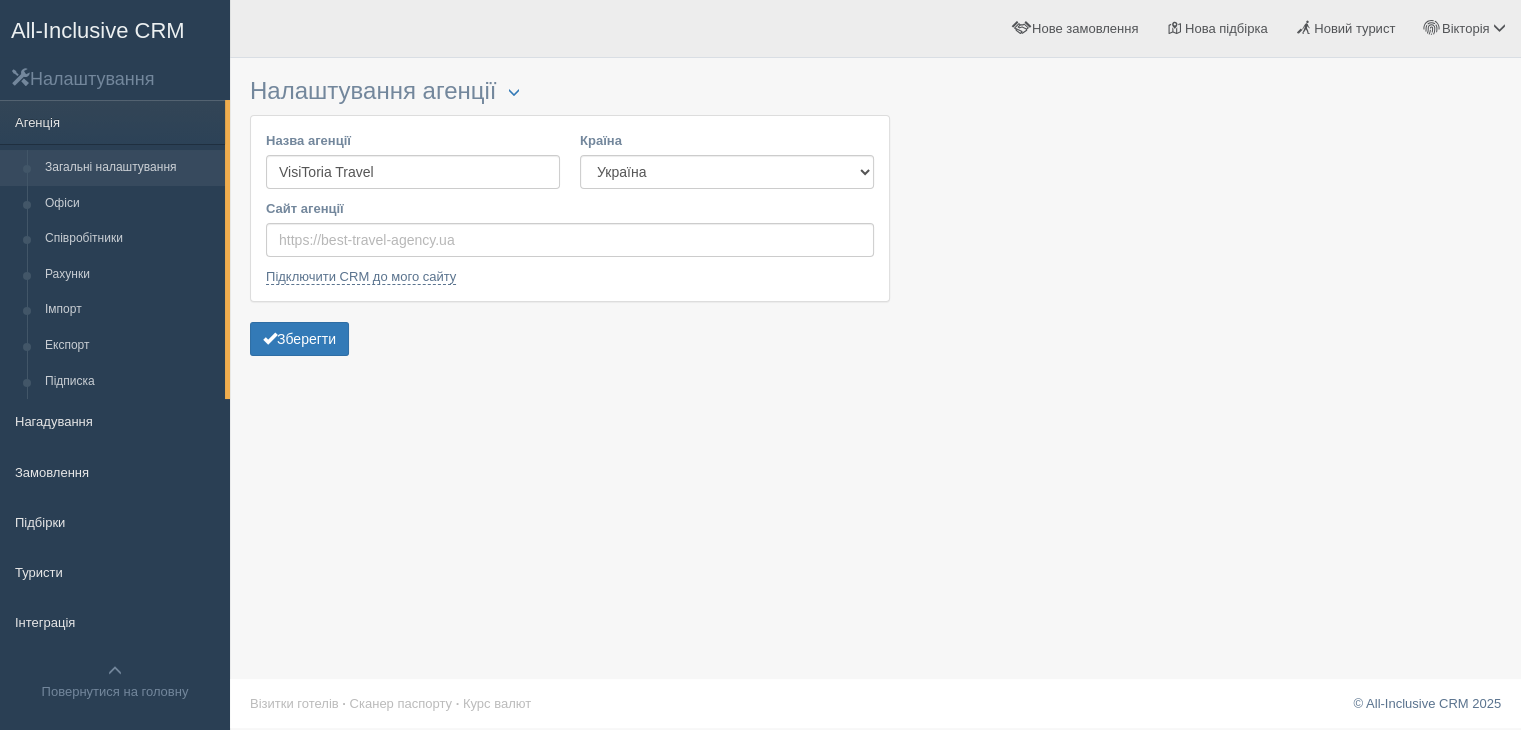 click on "Агенція
Загальні налаштування
Офіси
Співробітники
Рахунки
Імпорт
Експорт" at bounding box center (115, 409) 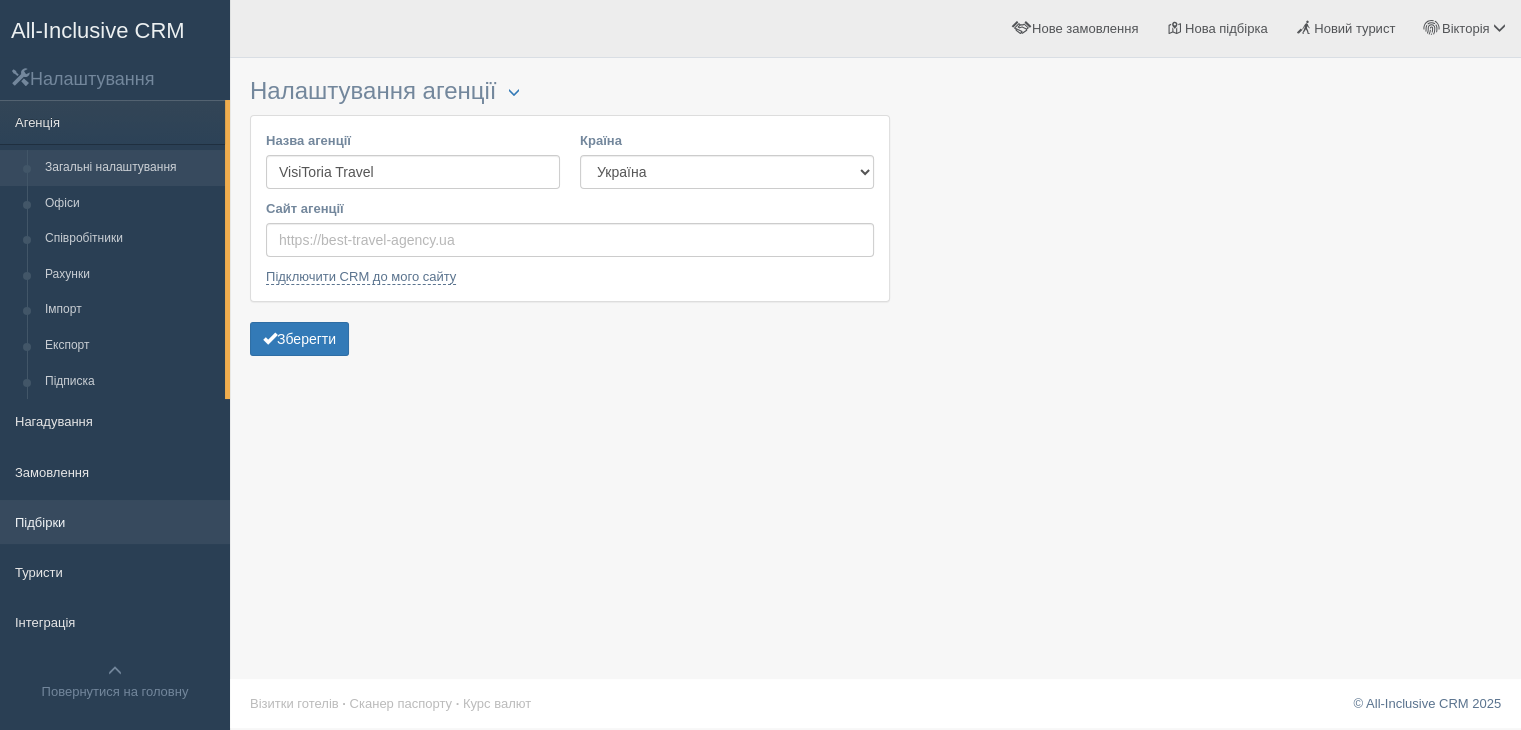 click on "Підбірки" at bounding box center (115, 522) 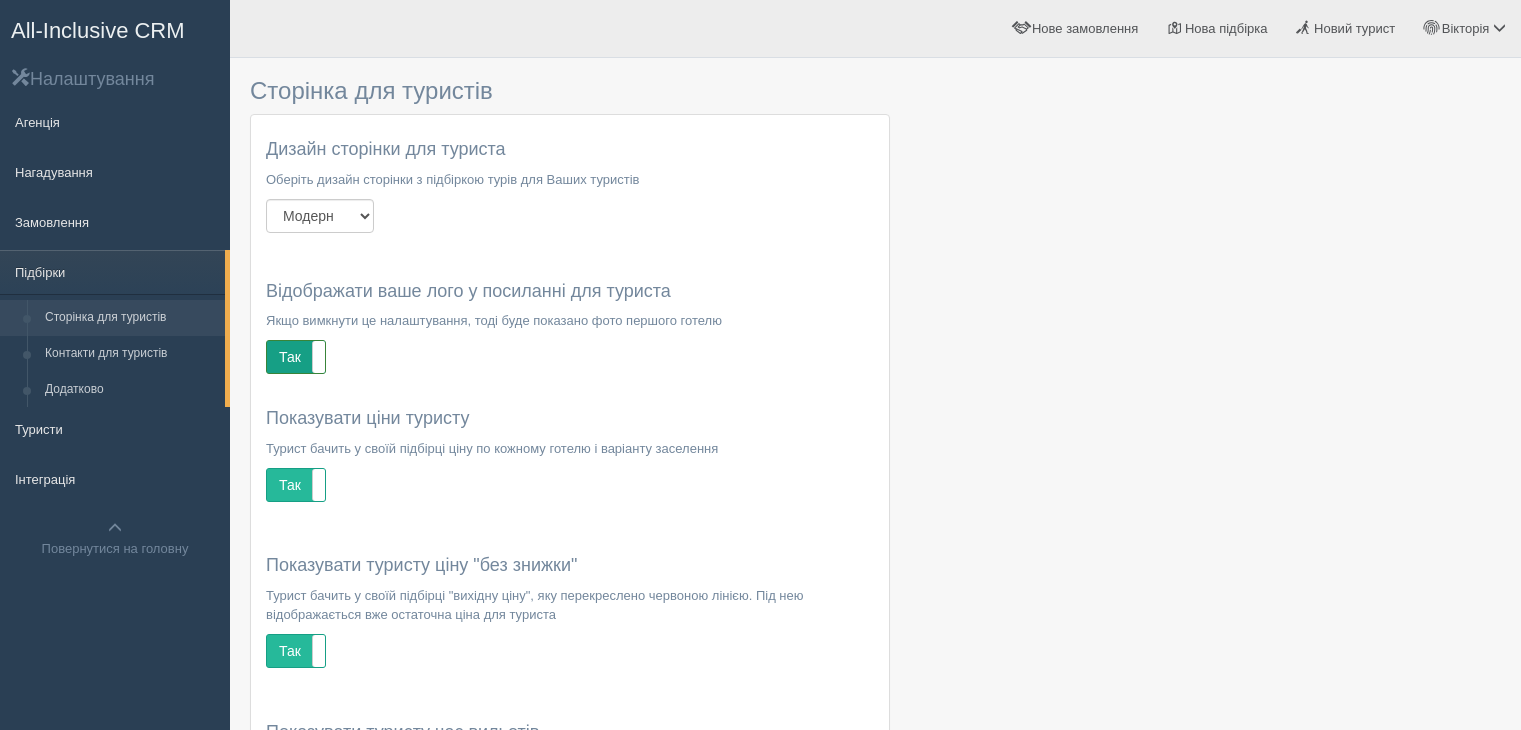 scroll, scrollTop: 0, scrollLeft: 0, axis: both 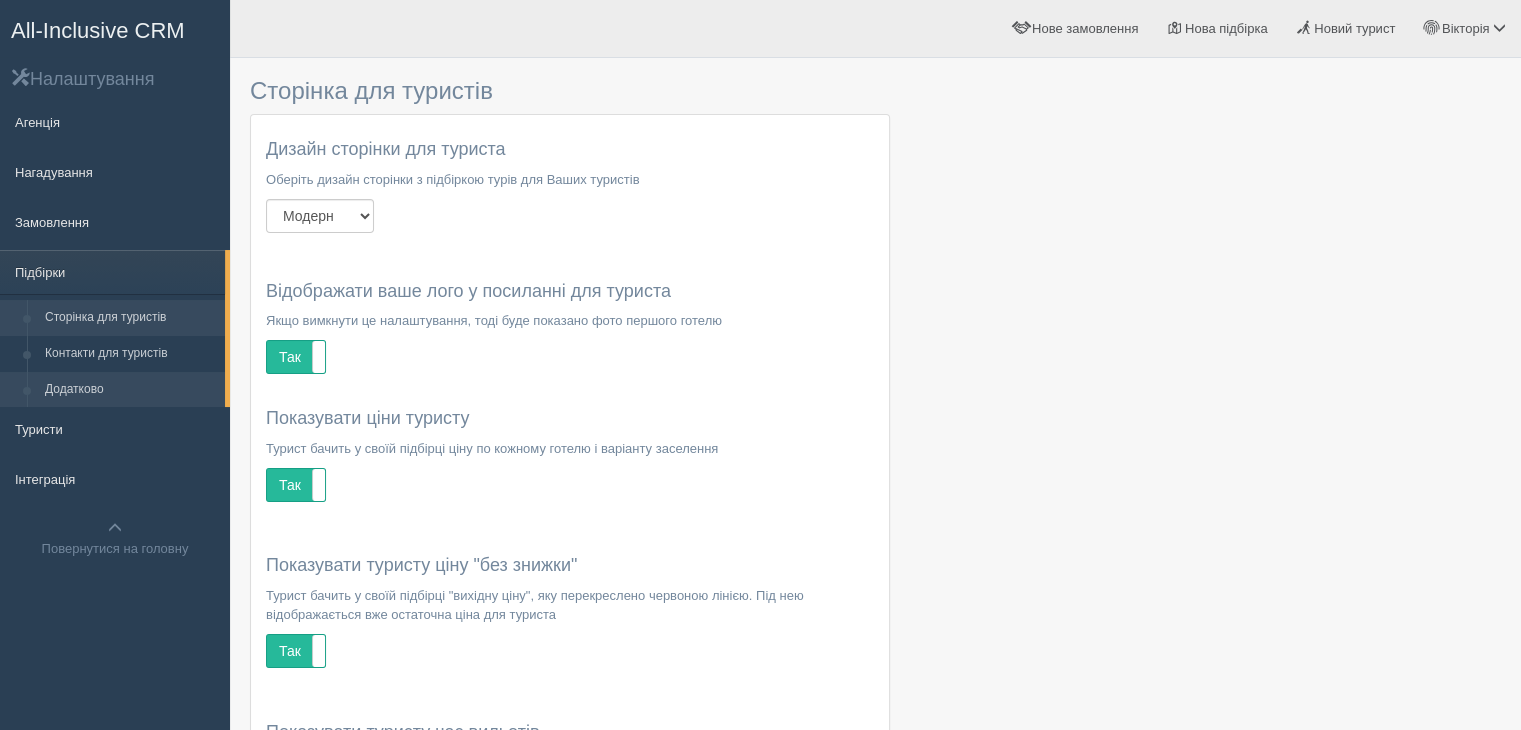 click on "Додатково" at bounding box center [130, 390] 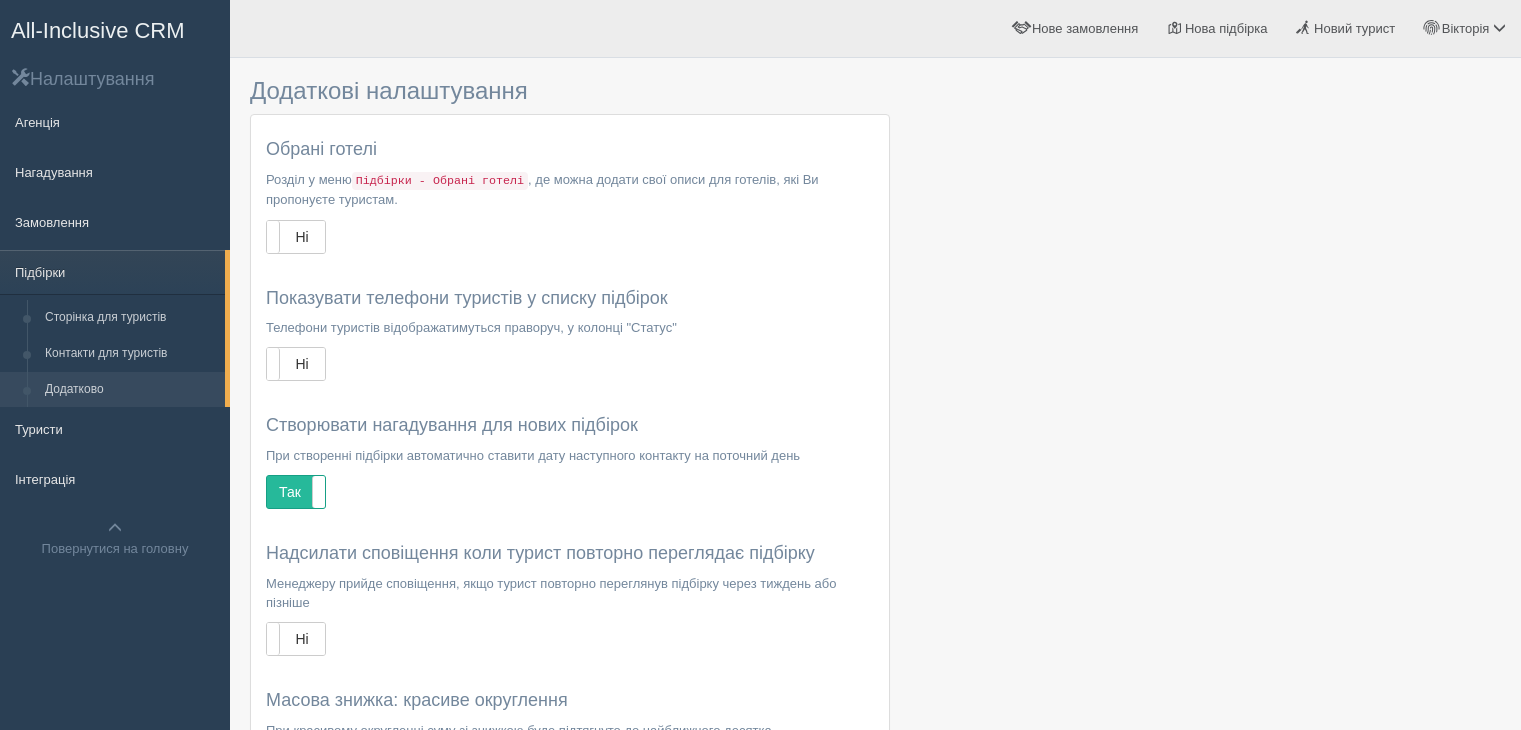 scroll, scrollTop: 0, scrollLeft: 0, axis: both 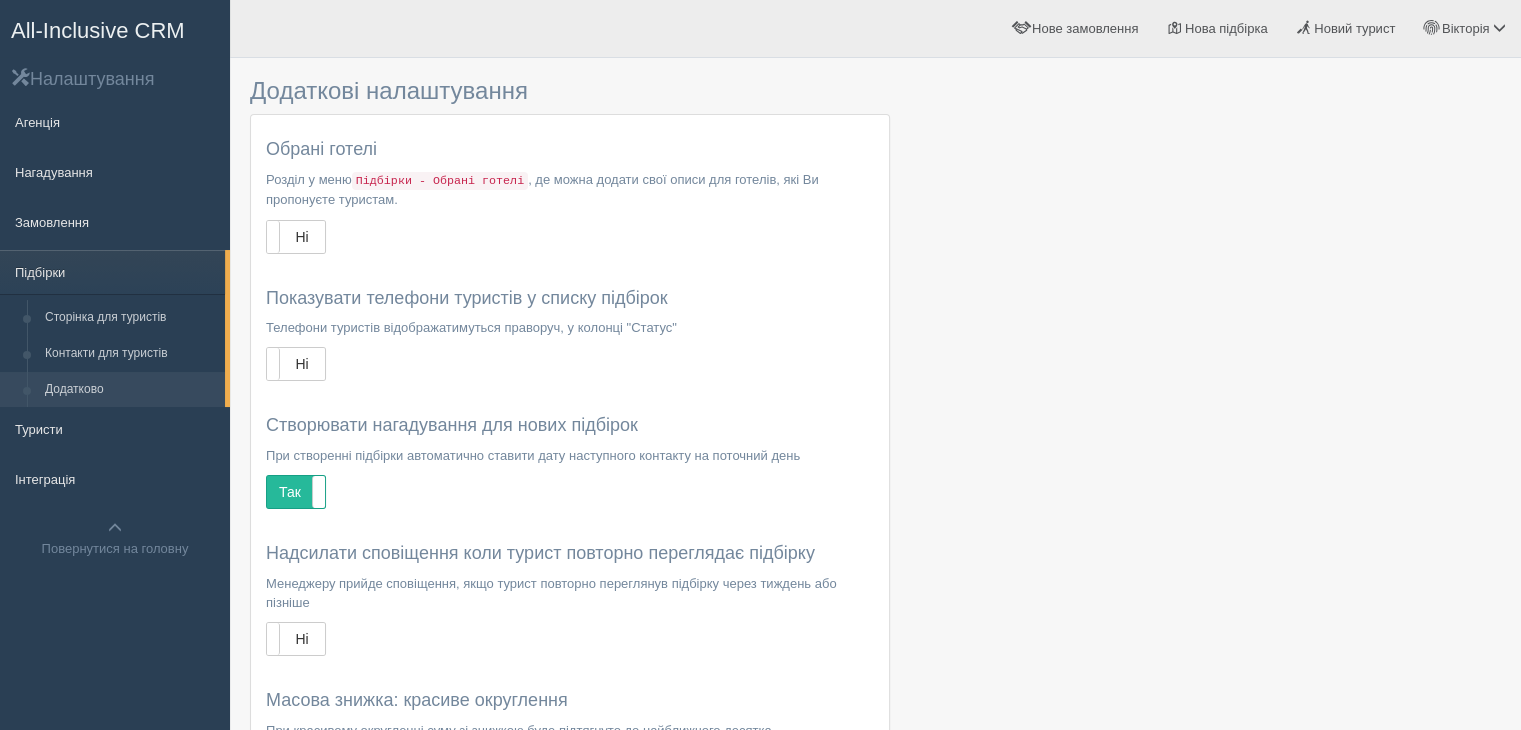 click on "Агенція
Нагадування
Замовлення
Підбірки
Сторінка для туристів
Контакти для туристів
Додатково" at bounding box center [115, 338] 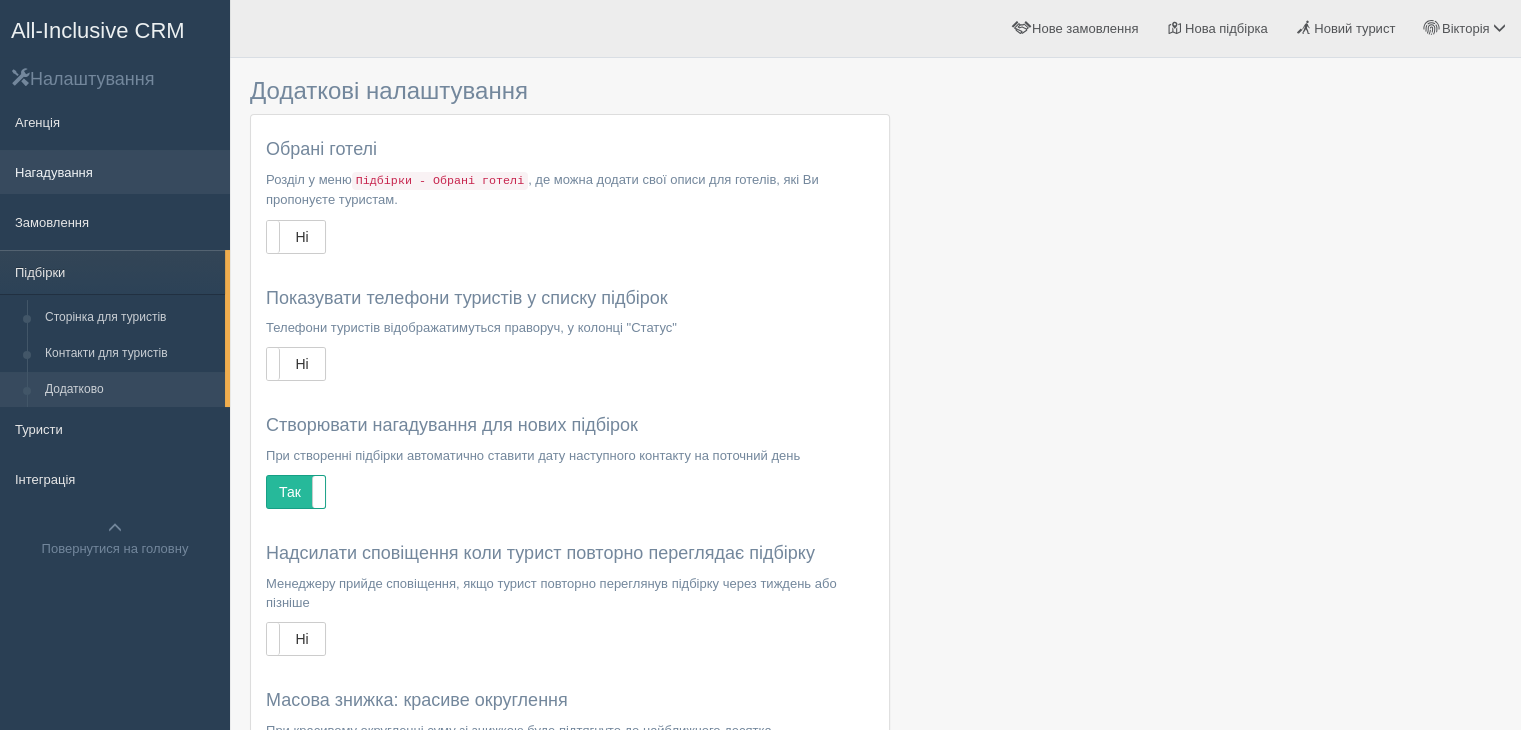 click on "Нагадування" at bounding box center [115, 172] 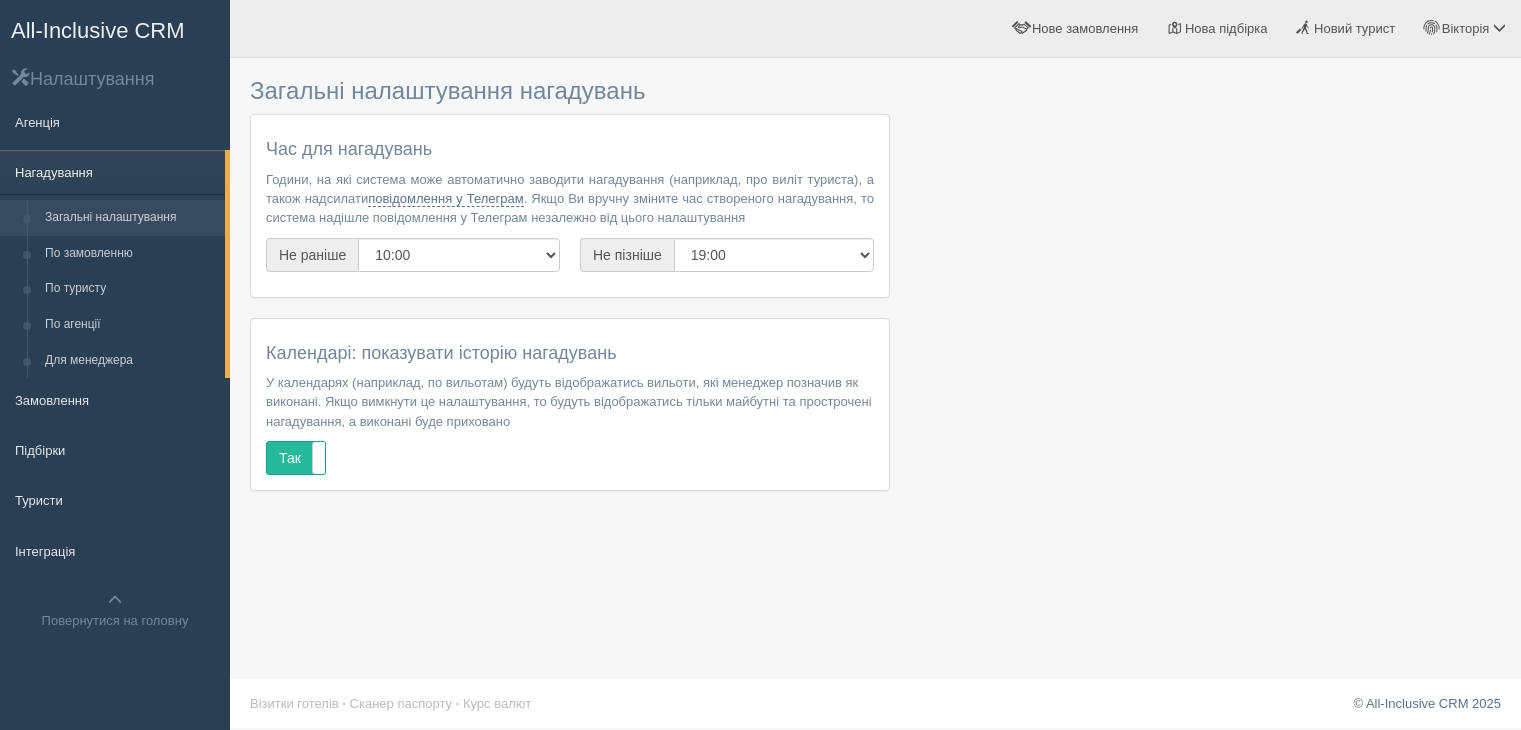 scroll, scrollTop: 0, scrollLeft: 0, axis: both 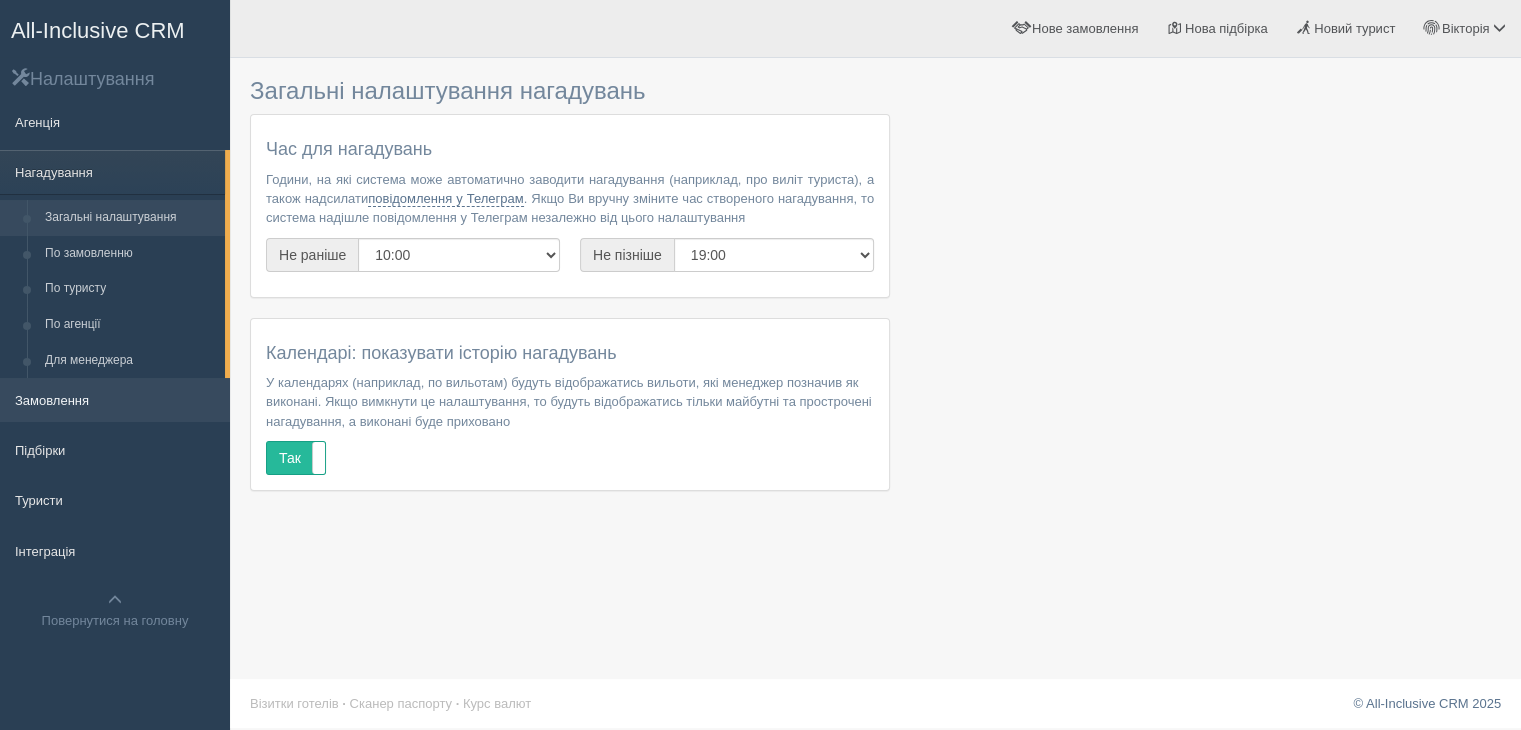 click on "Замовлення" at bounding box center (115, 400) 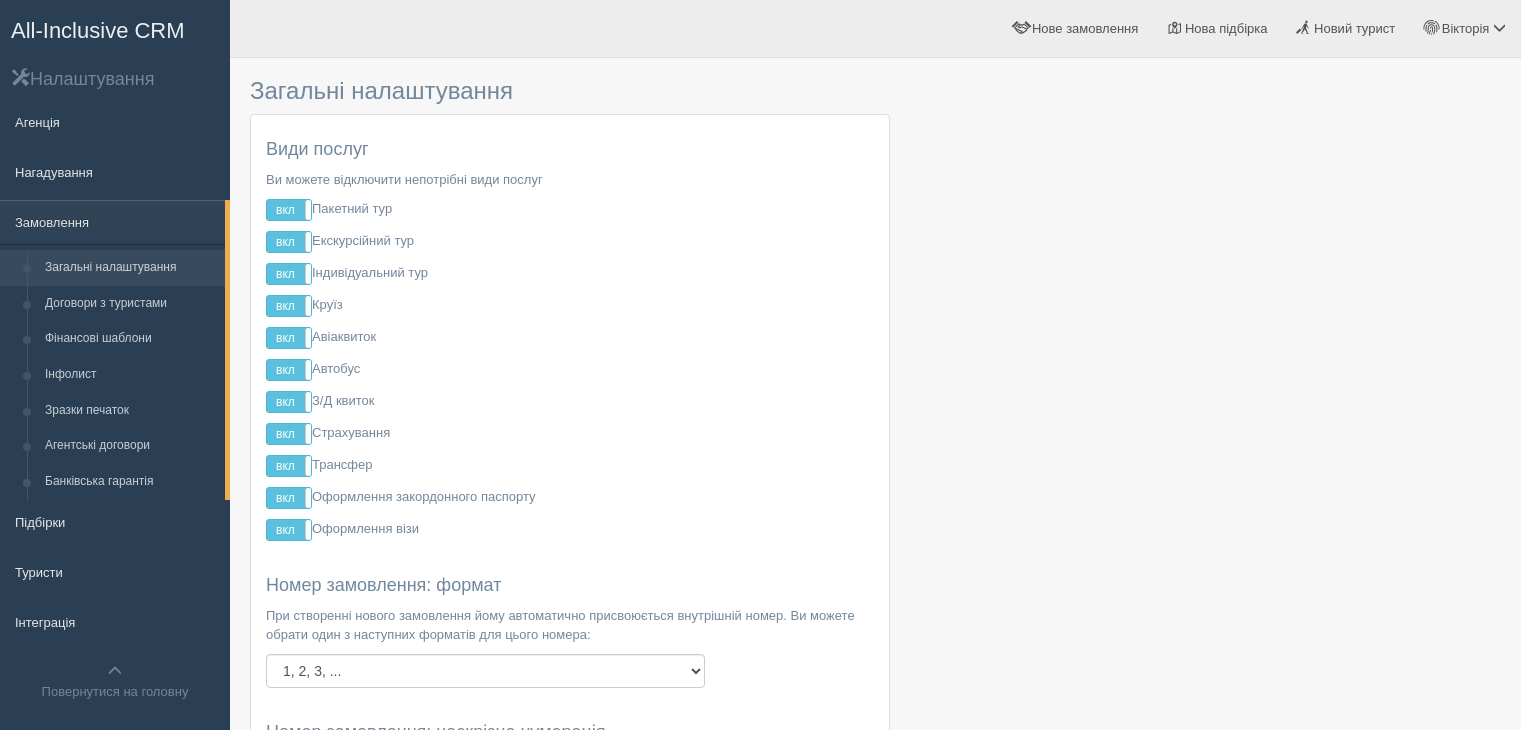 scroll, scrollTop: 0, scrollLeft: 0, axis: both 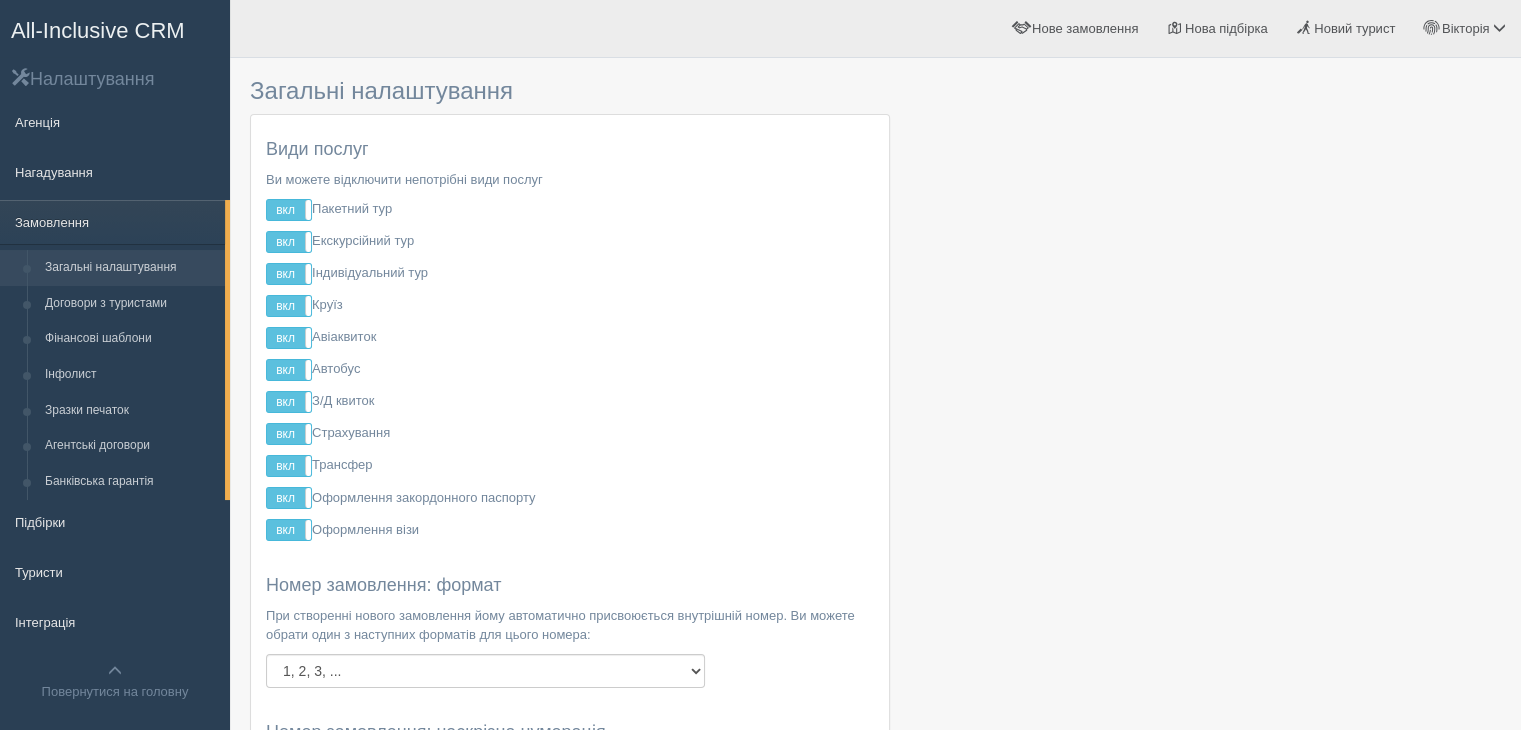click on "All-Inclusive CRM" at bounding box center [98, 30] 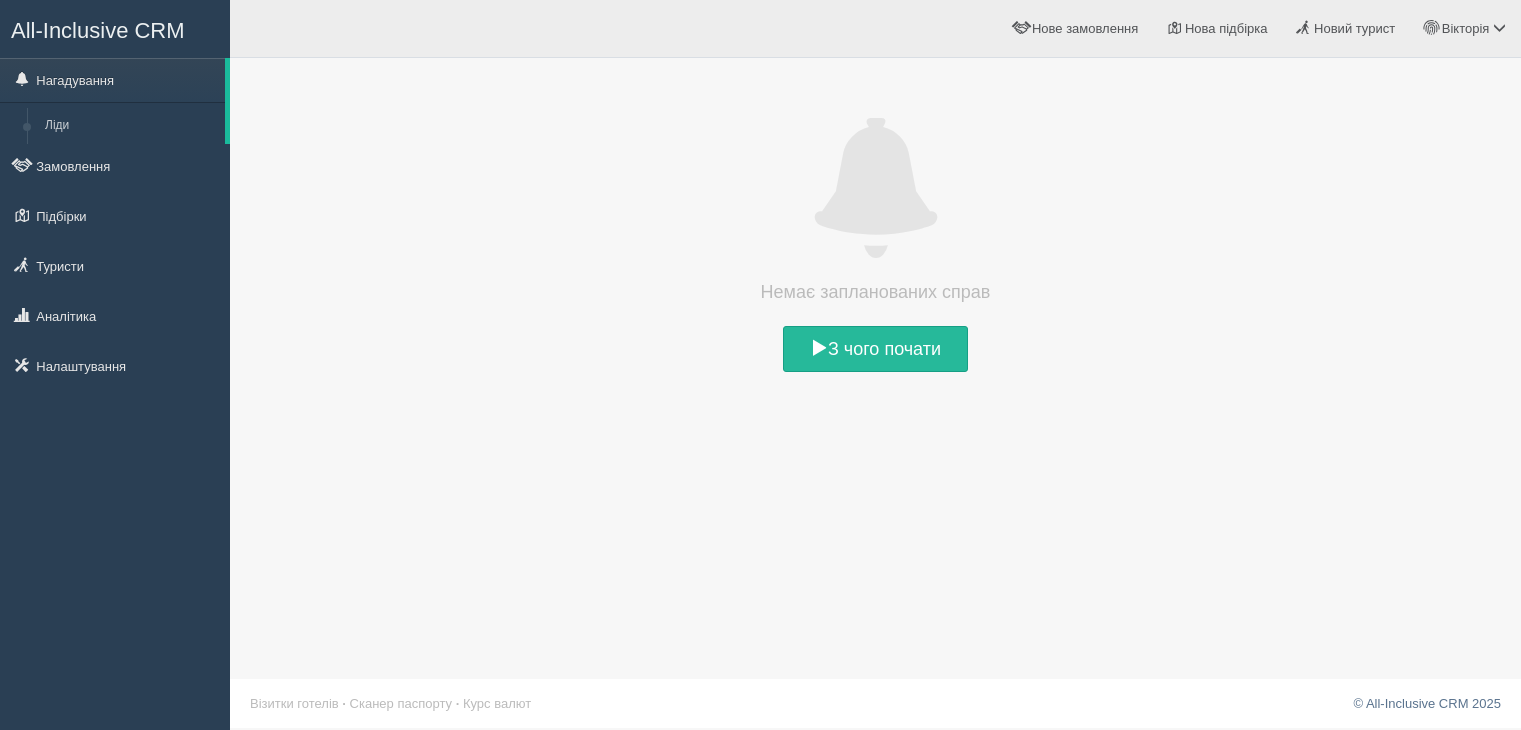 scroll, scrollTop: 0, scrollLeft: 0, axis: both 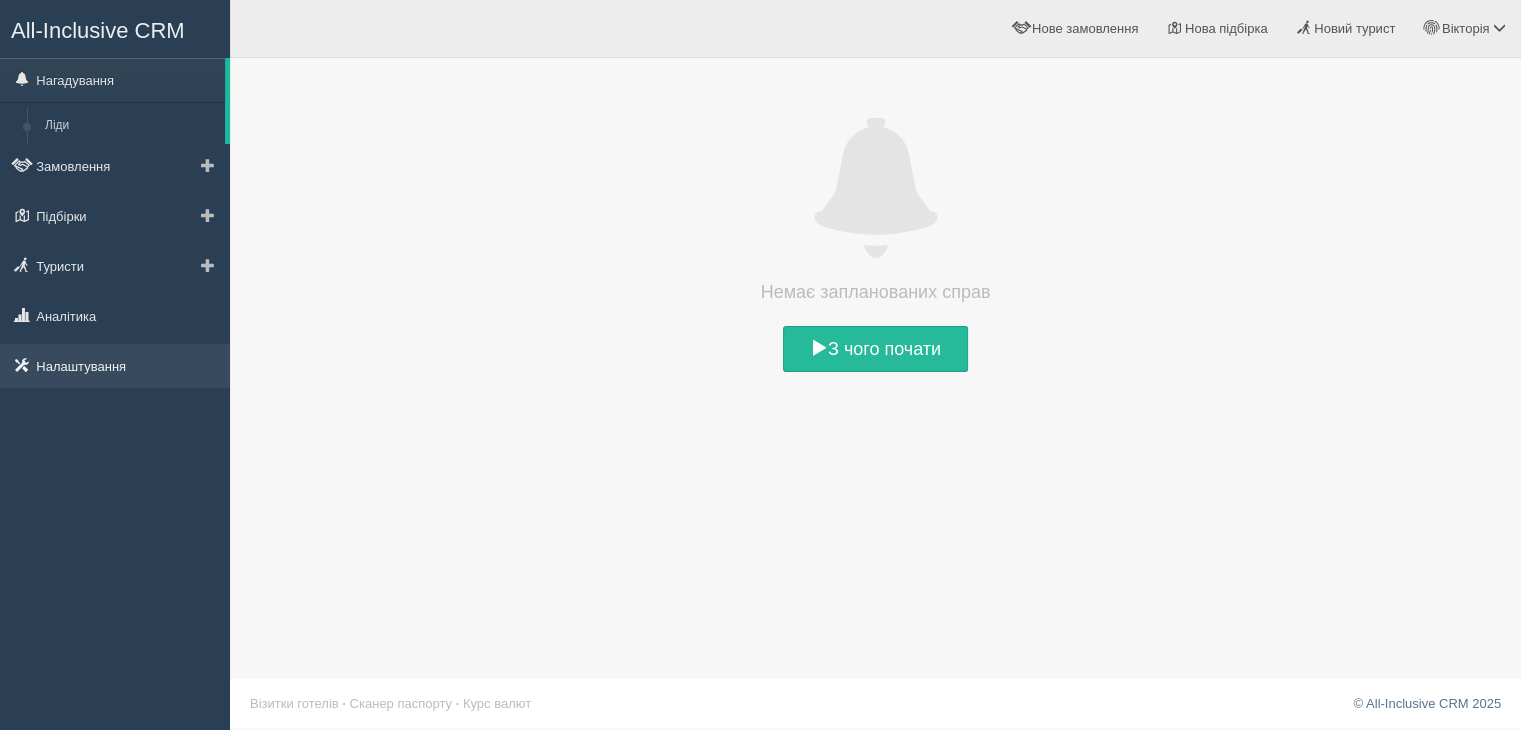 click on "Налаштування" at bounding box center (115, 366) 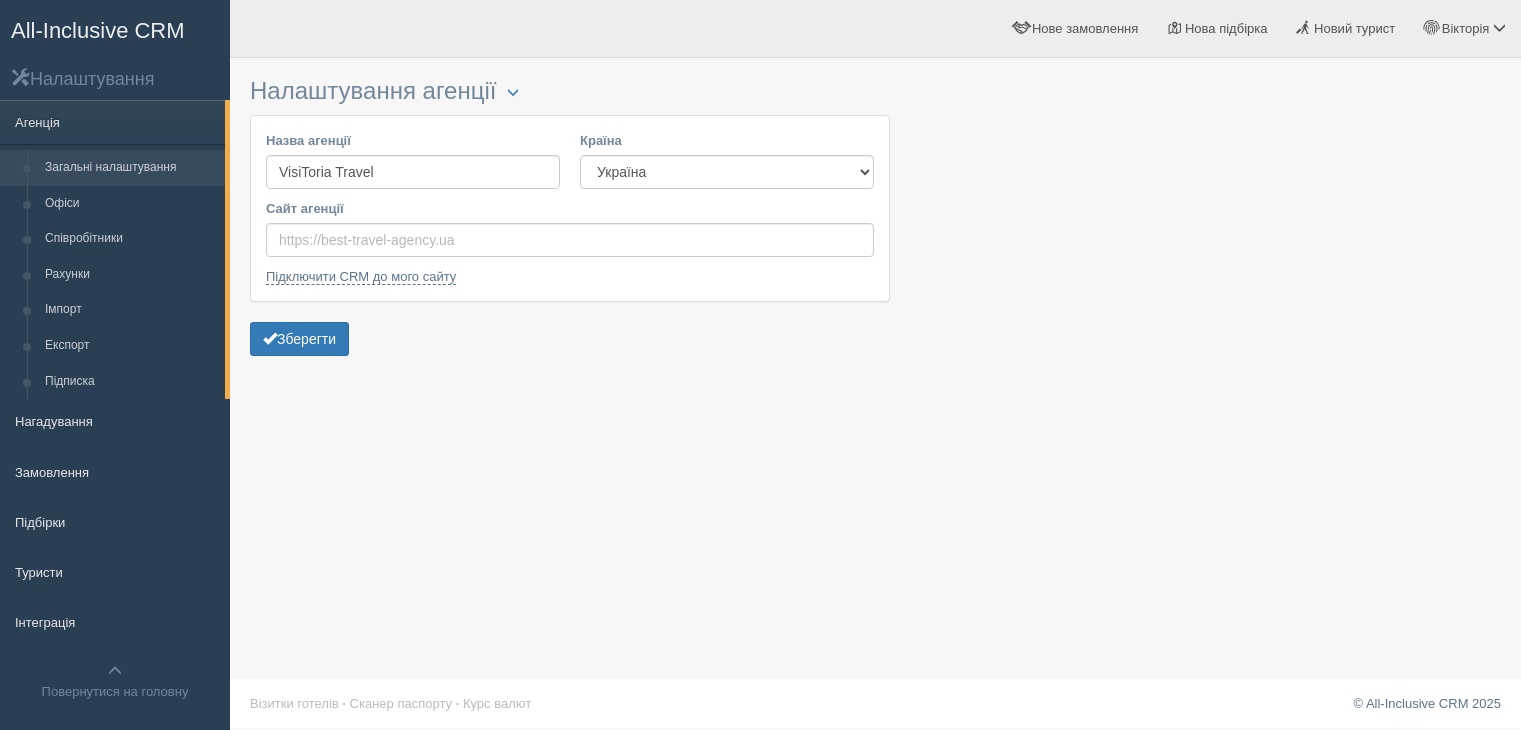 scroll, scrollTop: 0, scrollLeft: 0, axis: both 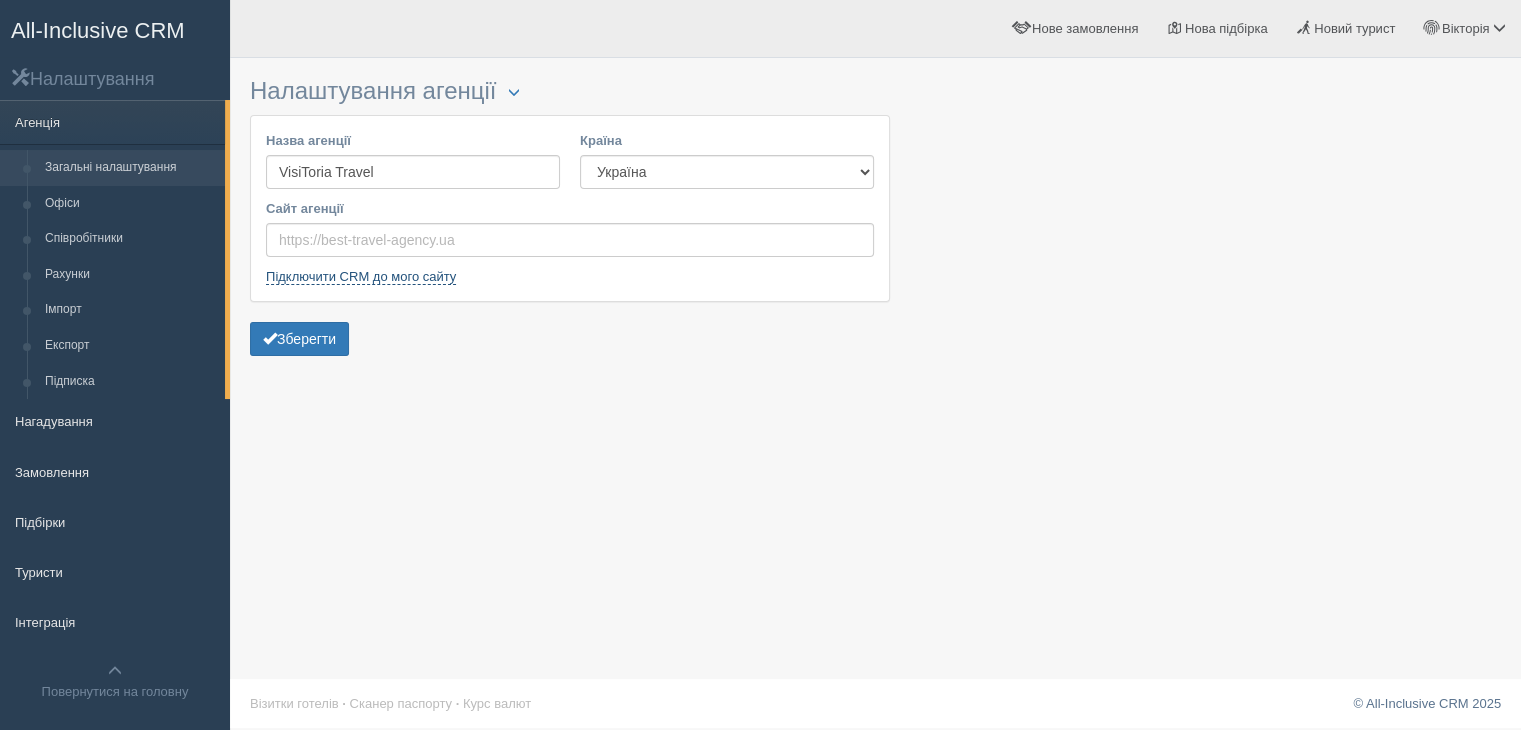 click on "Підключити CRM до мого сайту" at bounding box center (361, 277) 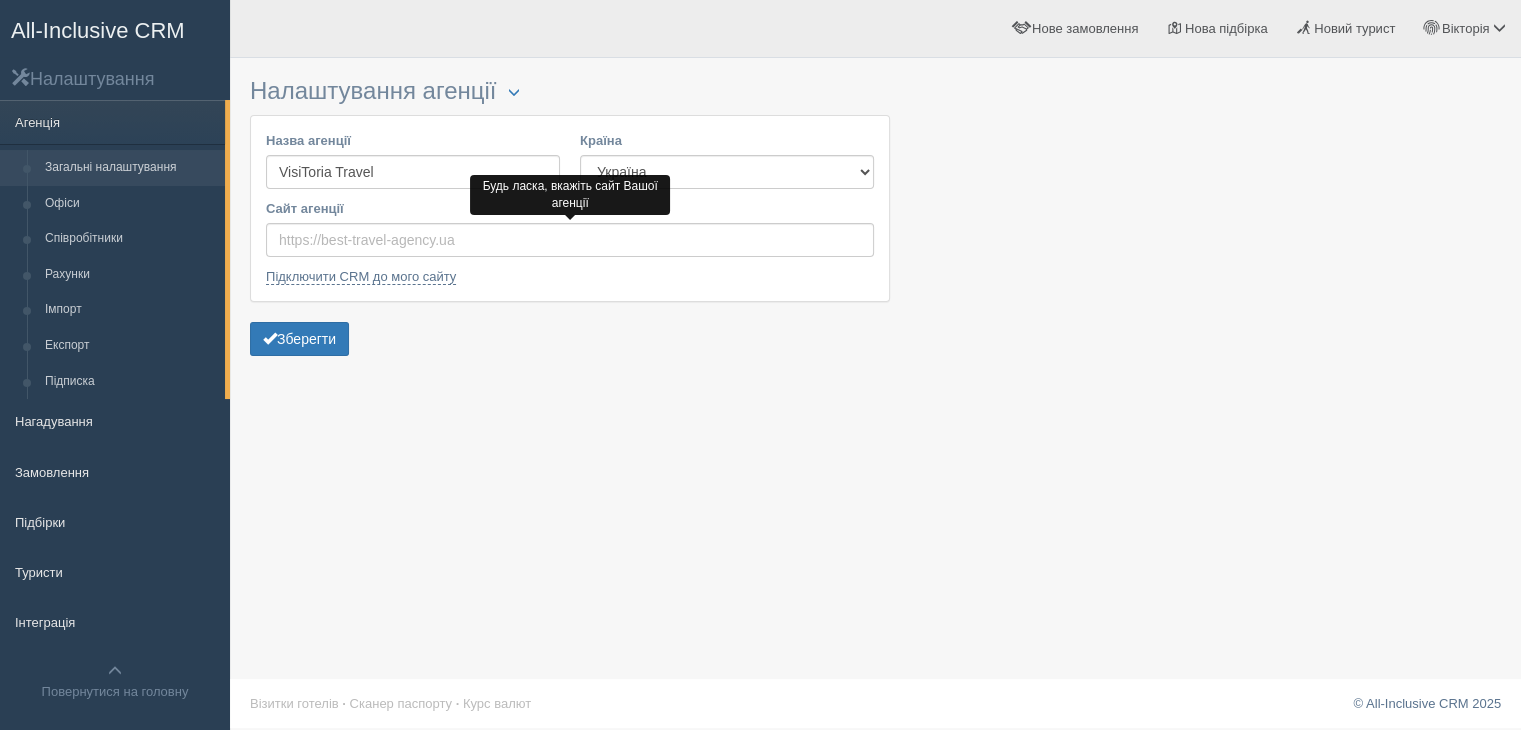 click on "Назва агенції
VisiToria Travel
Країна
Естонія
Казахстан
Киргизстан
Латвія
Литва
Молдова
Польща
Узбекистан
Україна
Чехія
Сайт агенції
Будь ласка, вкажіть сайт Вашої агенції
Підключити CRM до мого сайту
Зберегти" at bounding box center (570, 238) 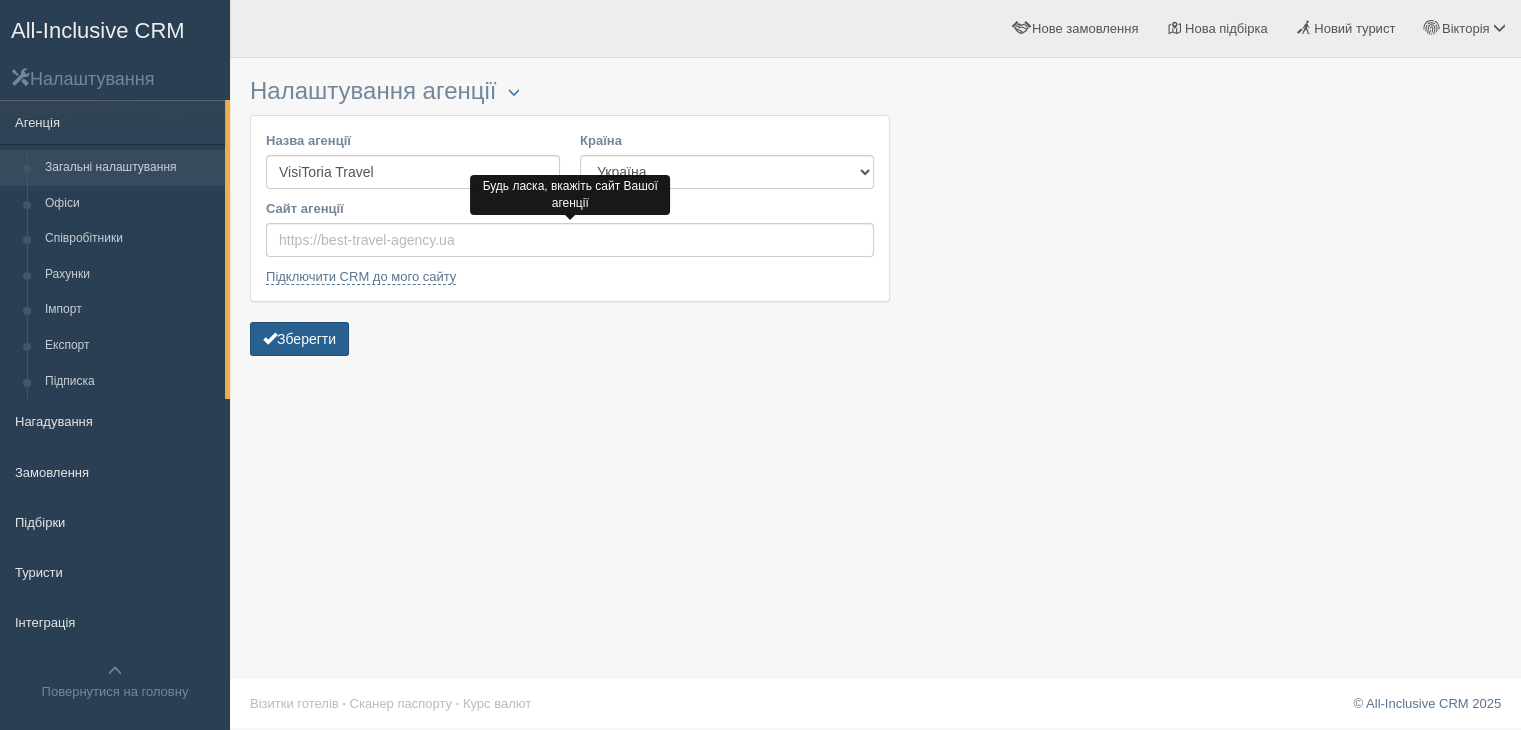 click on "Зберегти" at bounding box center [299, 339] 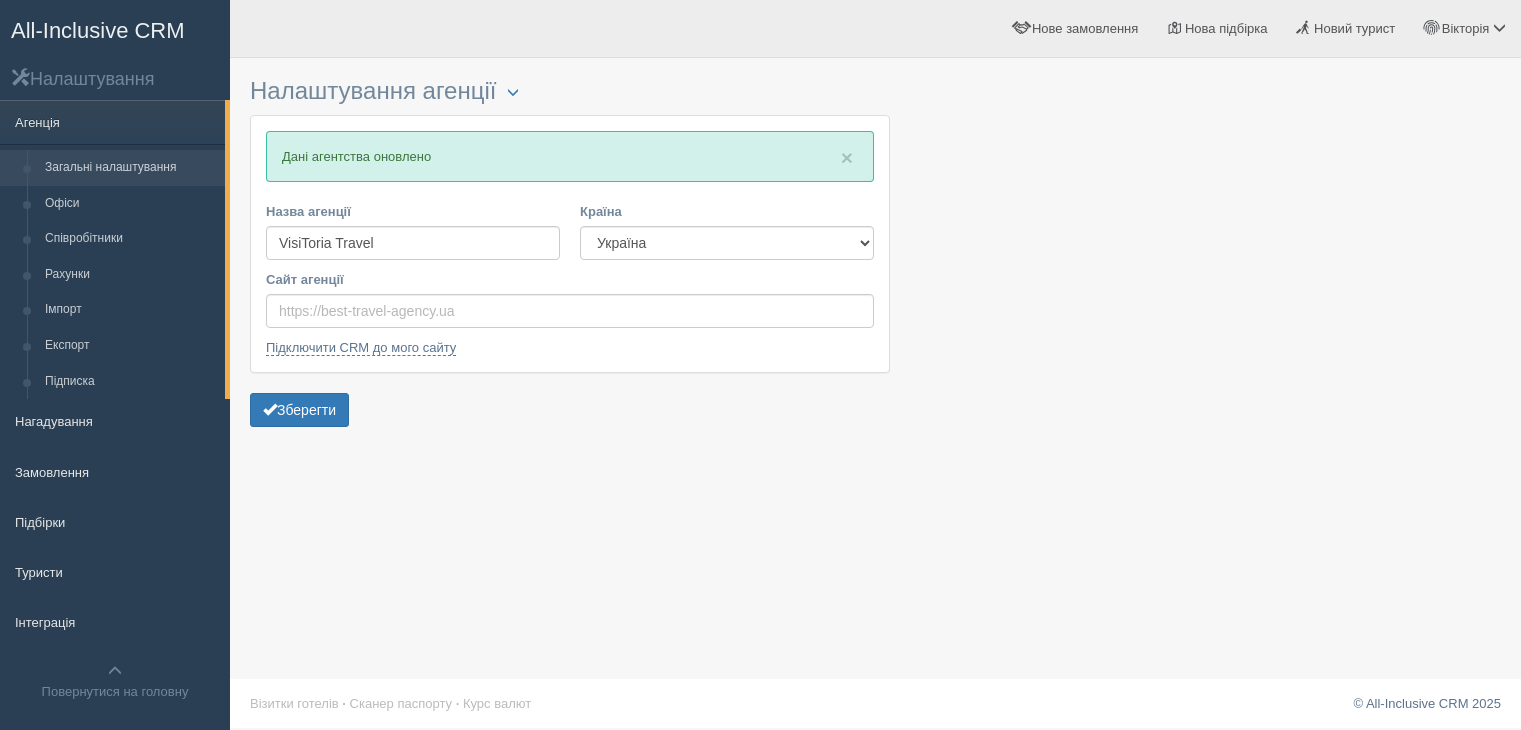 scroll, scrollTop: 0, scrollLeft: 0, axis: both 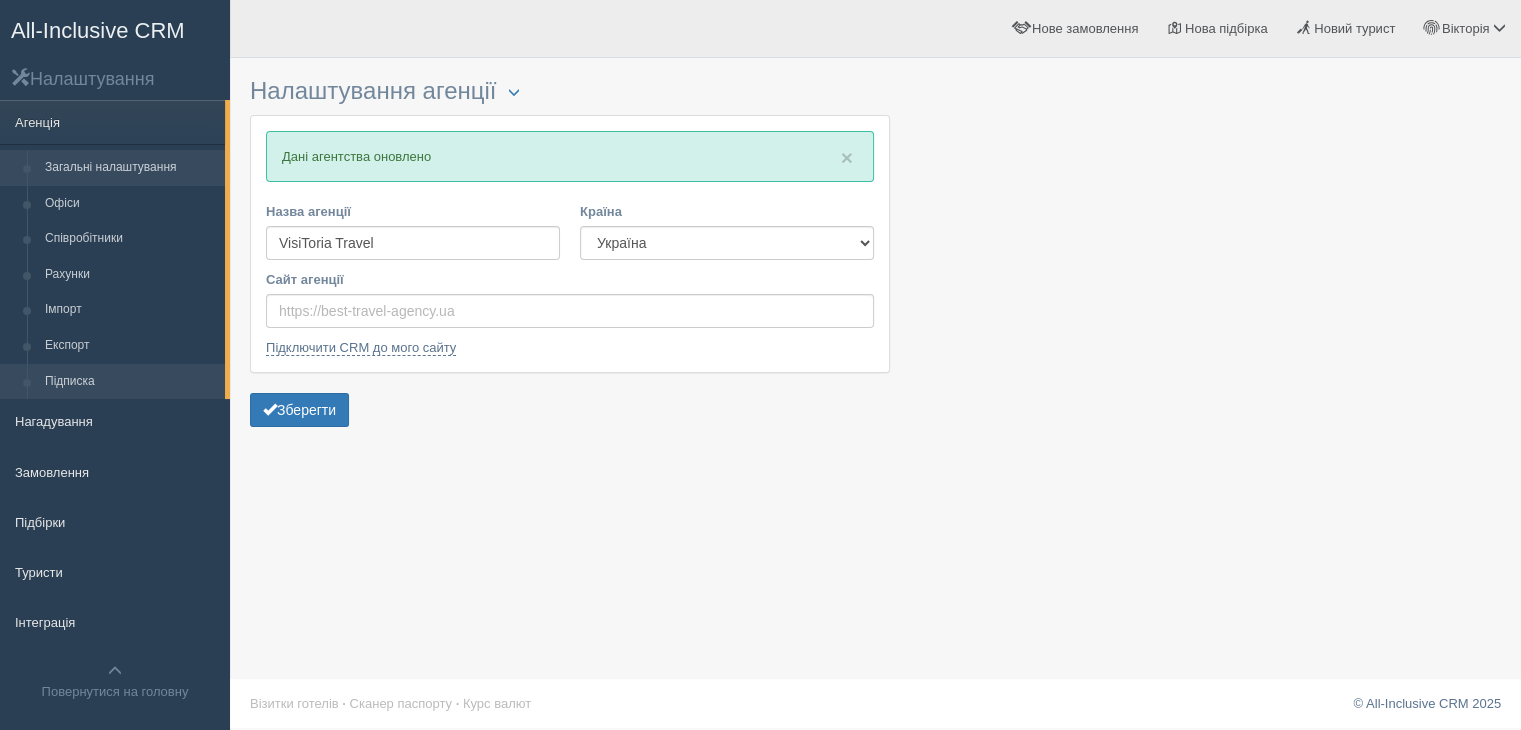 click on "Підписка" at bounding box center [130, 382] 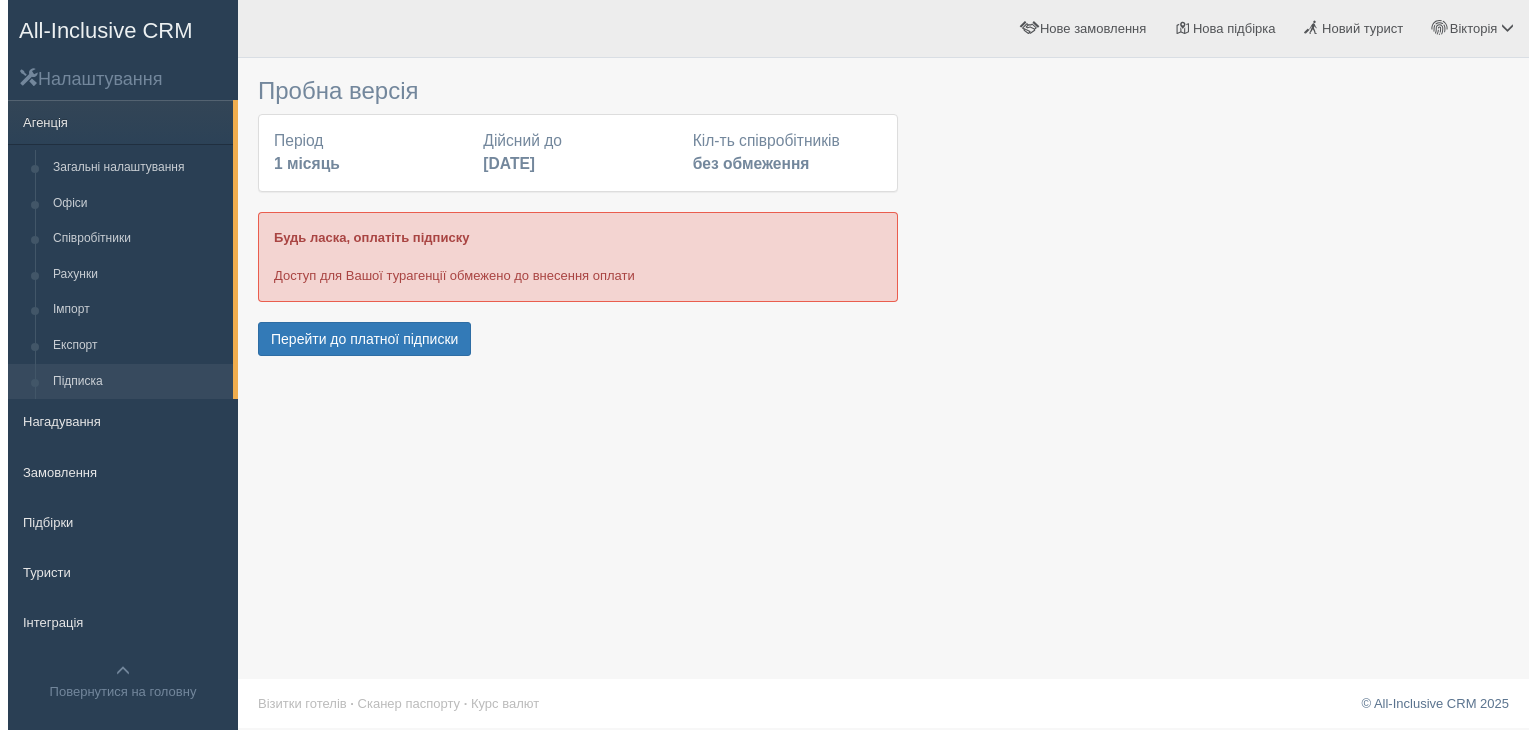 scroll, scrollTop: 0, scrollLeft: 0, axis: both 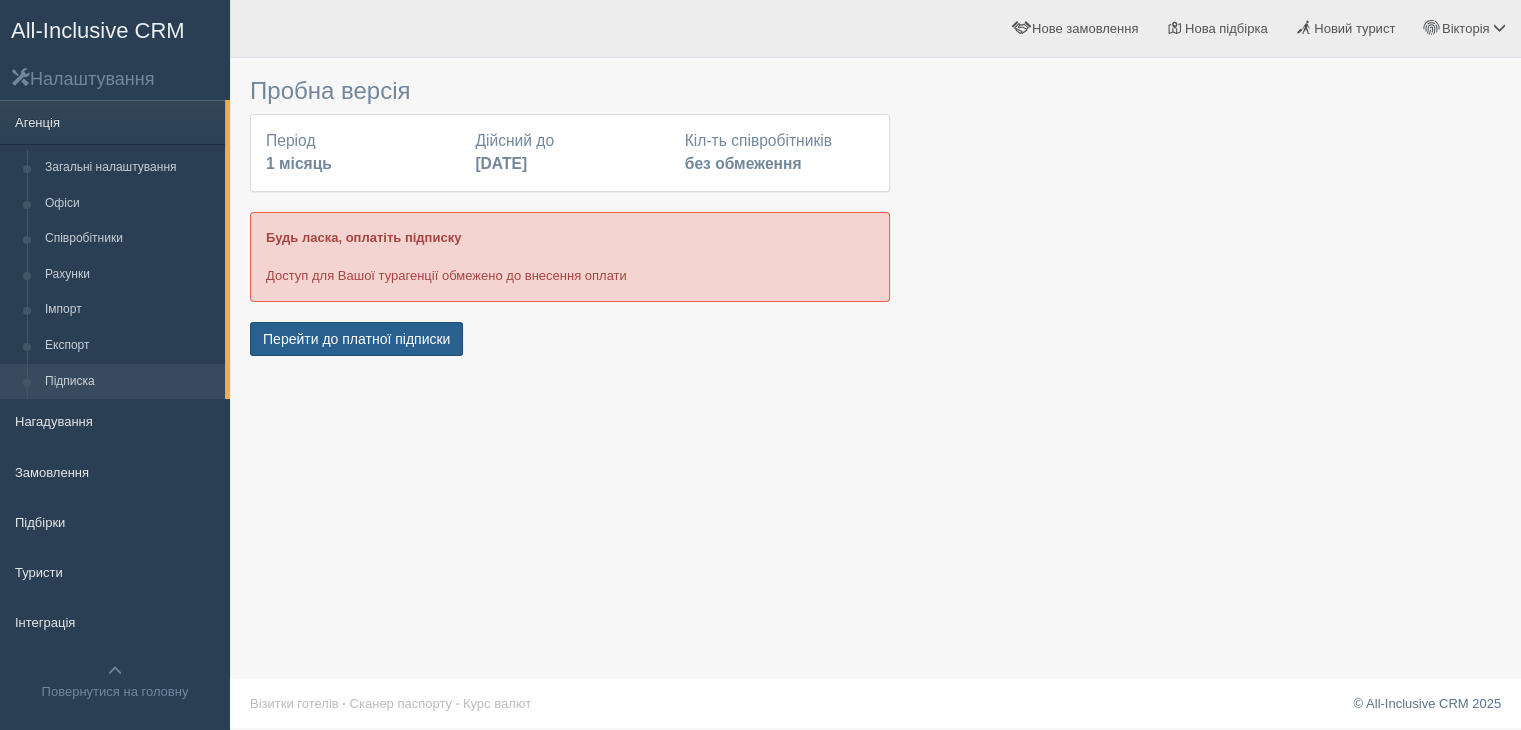 click on "Перейти до платної підписки" at bounding box center [356, 339] 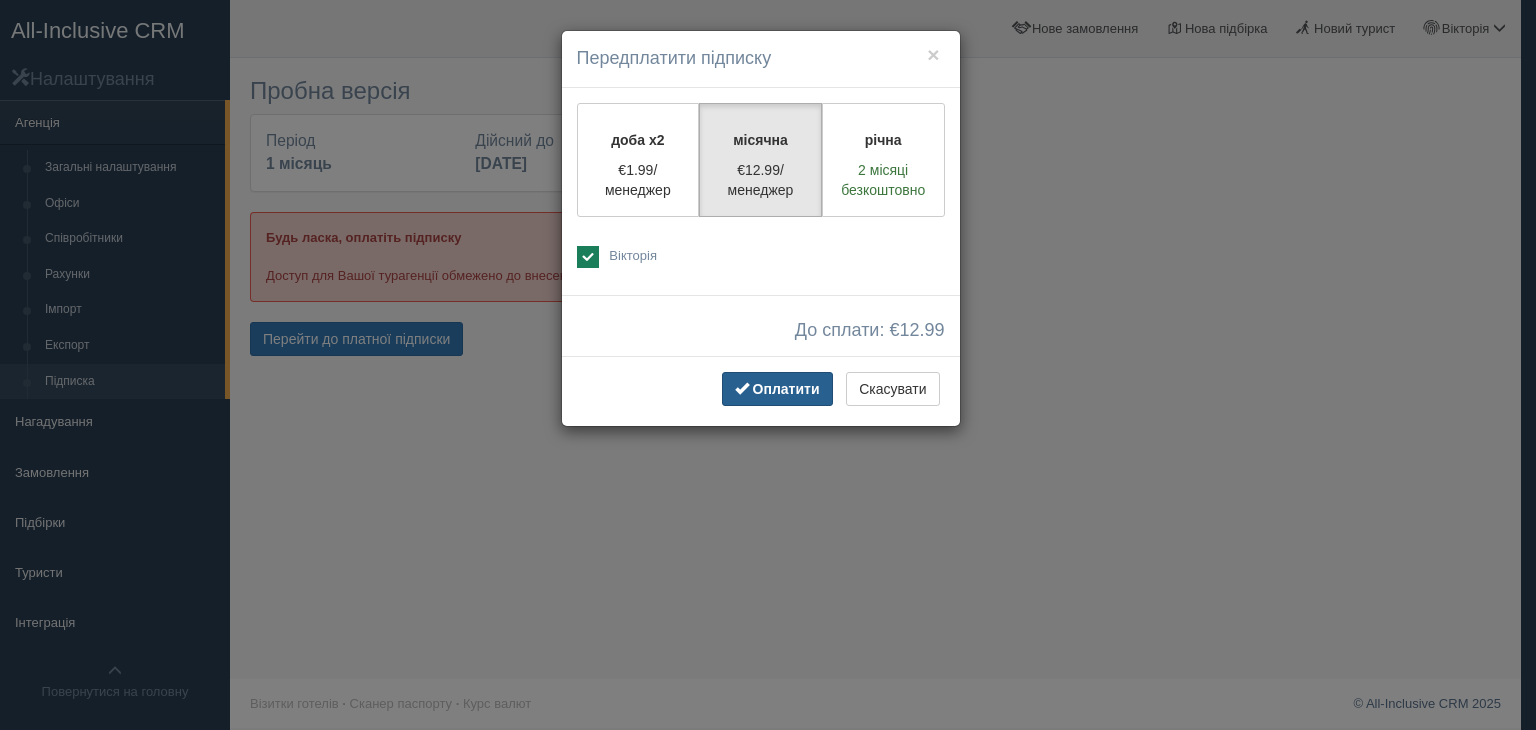 click on "Оплатити" at bounding box center (786, 389) 